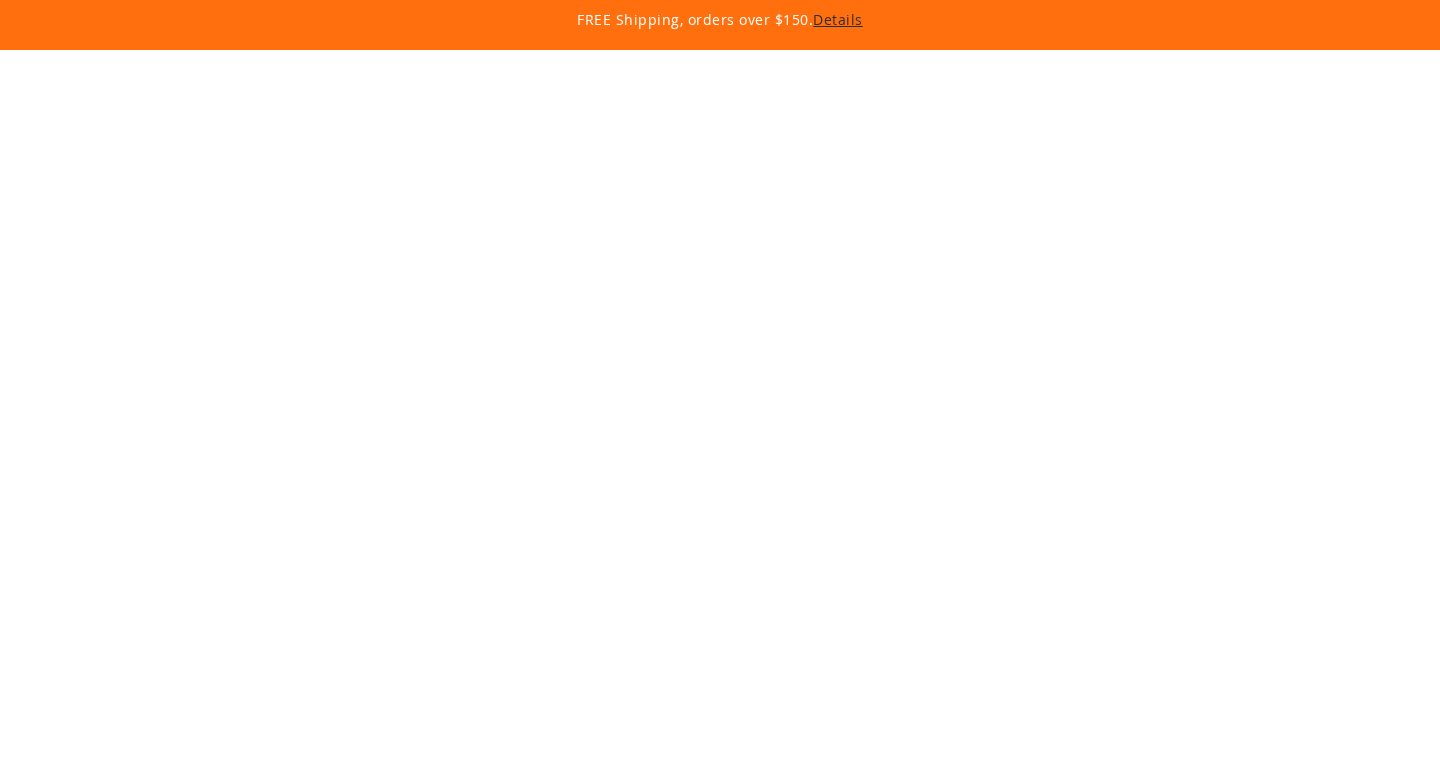 scroll, scrollTop: 0, scrollLeft: 0, axis: both 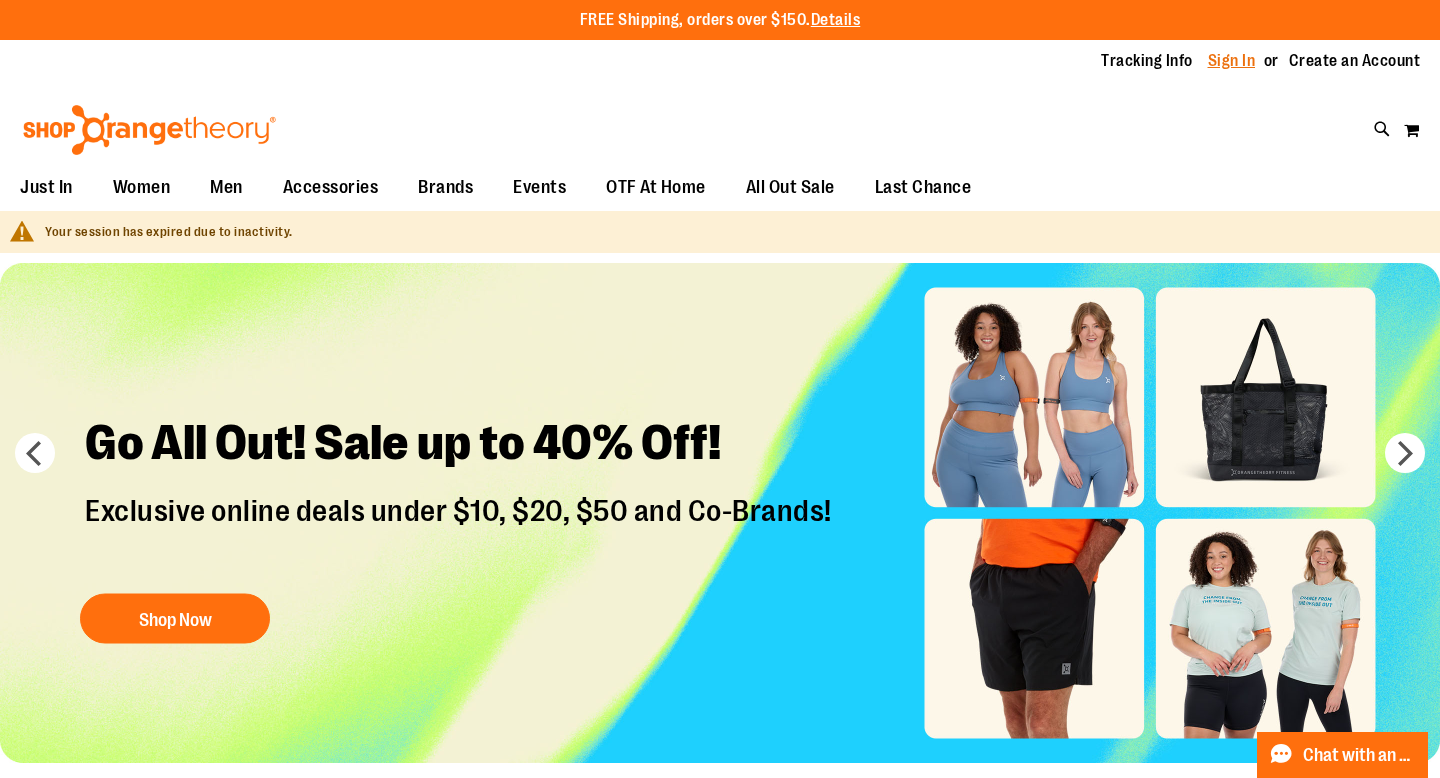 click on "Sign In" at bounding box center (1232, 61) 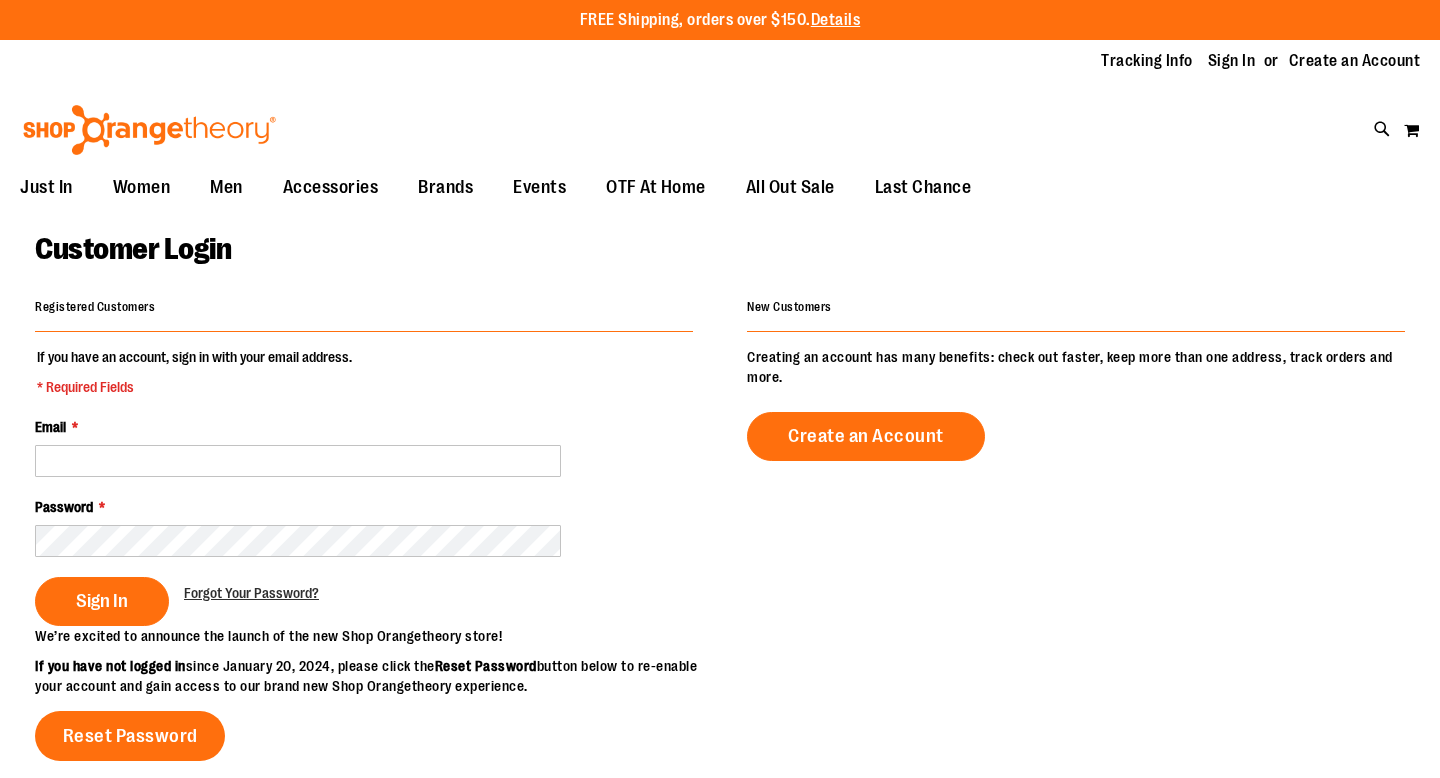 scroll, scrollTop: 0, scrollLeft: 0, axis: both 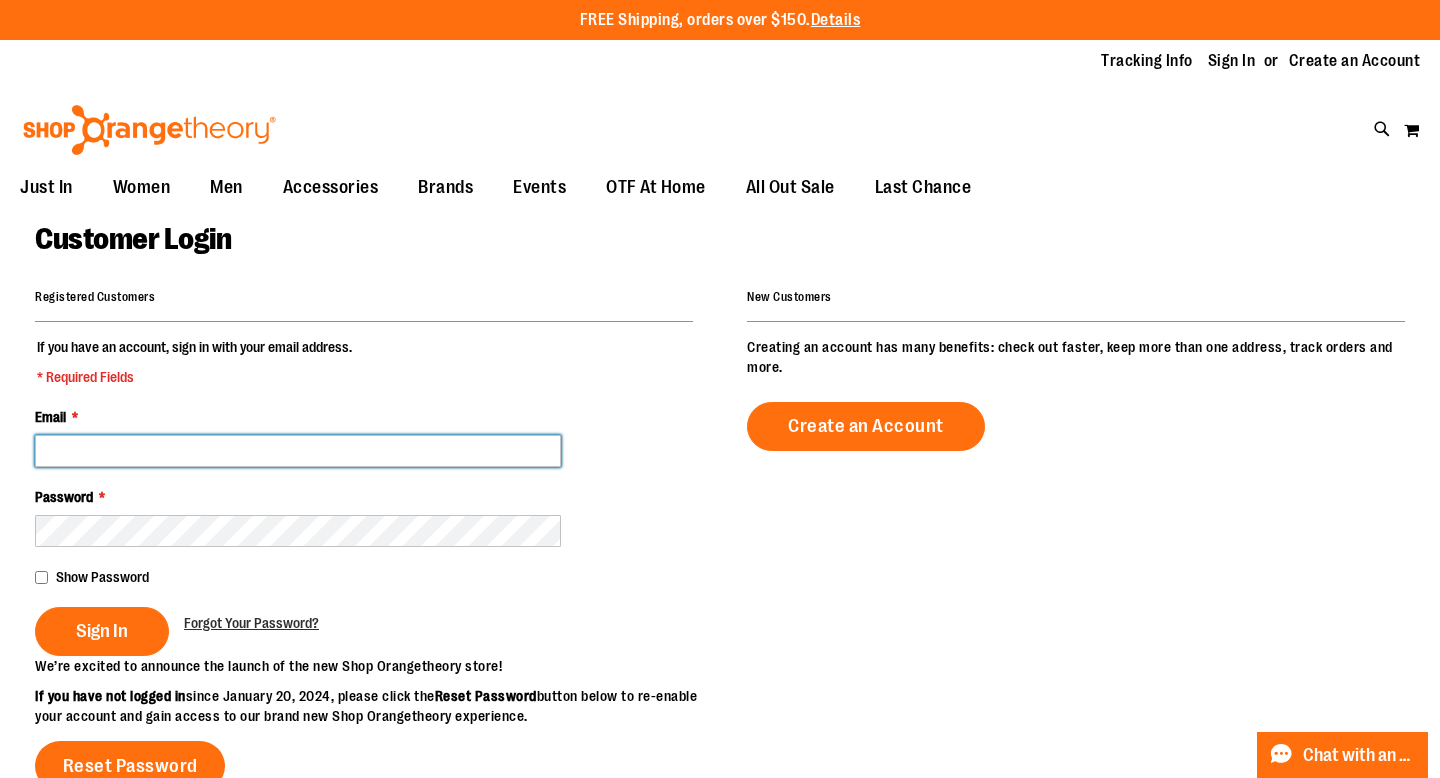 click on "Email *" at bounding box center [298, 451] 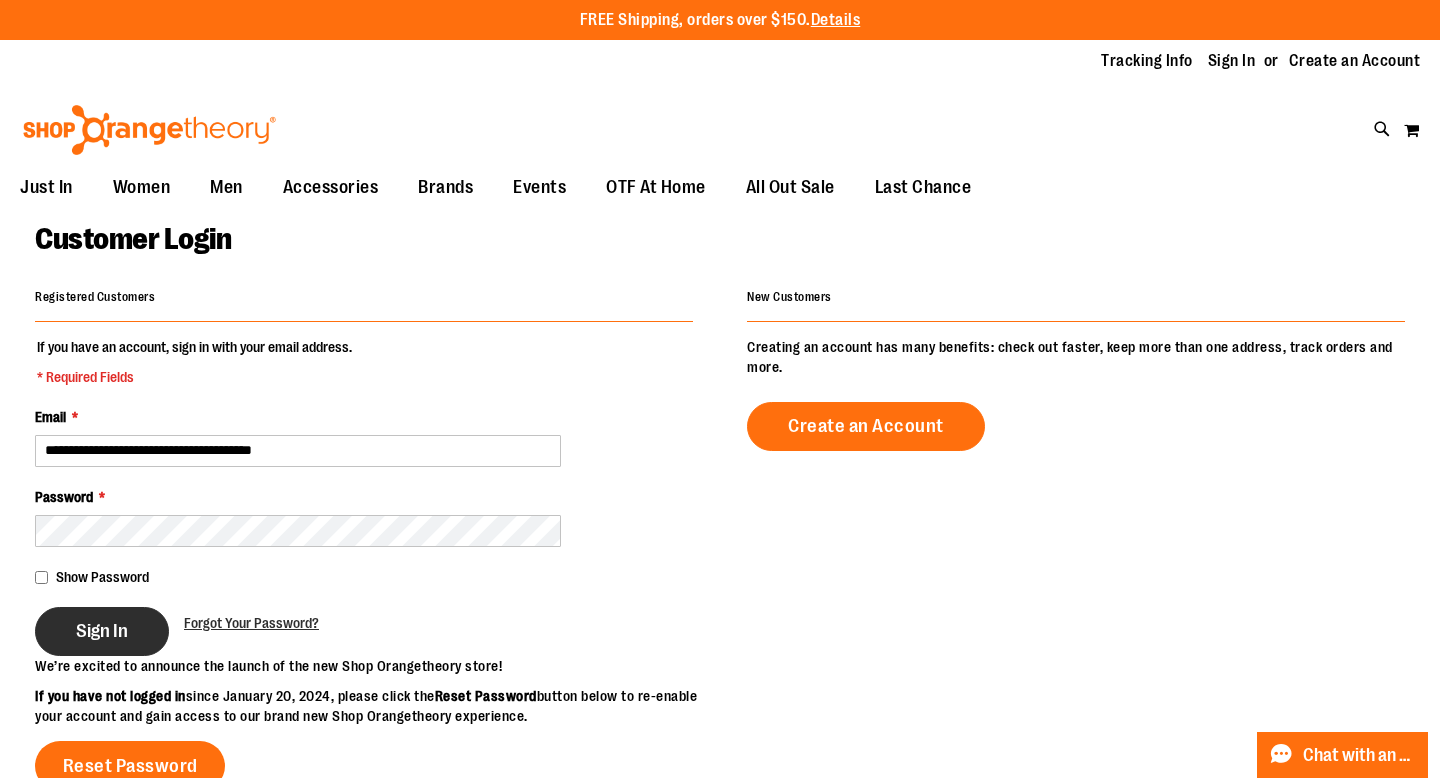 click on "Sign In" at bounding box center [102, 631] 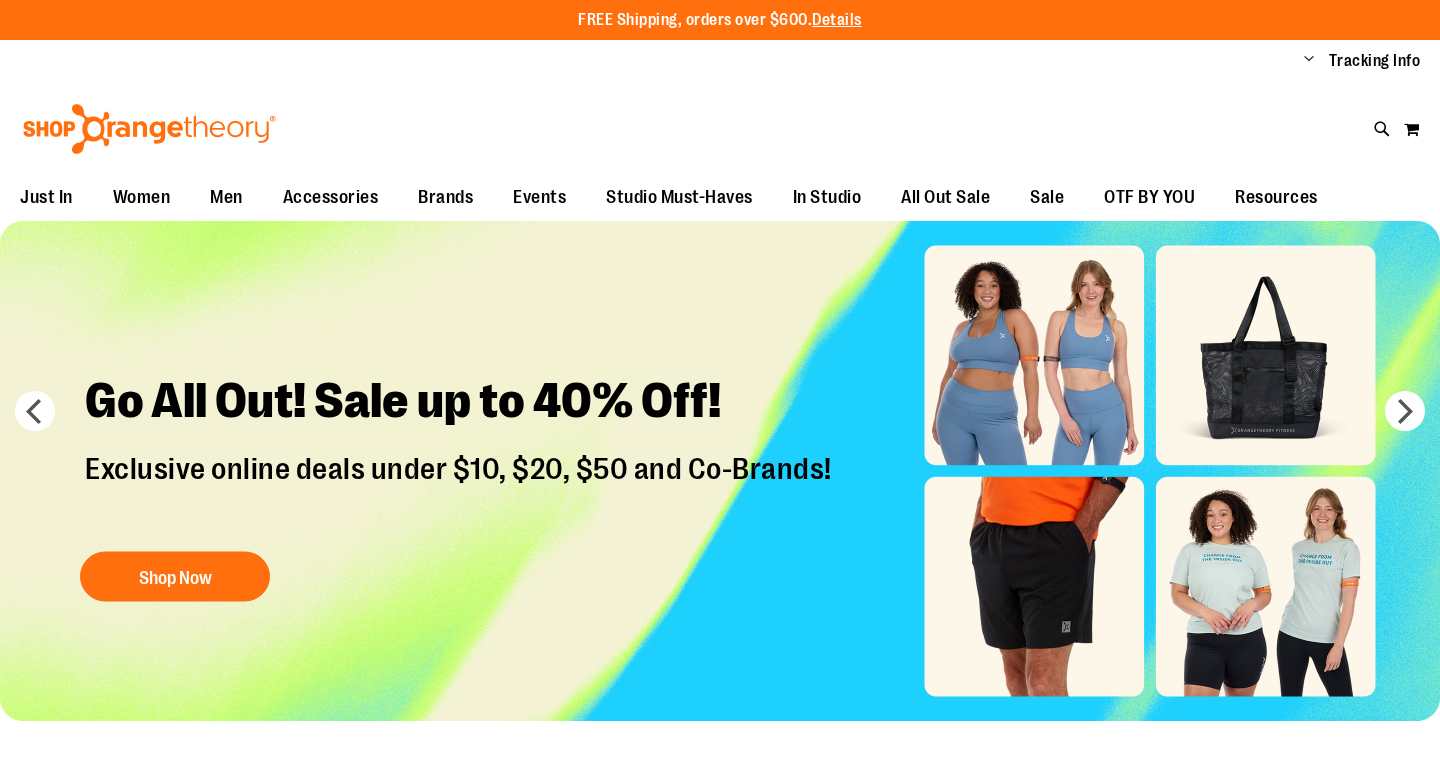 scroll, scrollTop: 0, scrollLeft: 0, axis: both 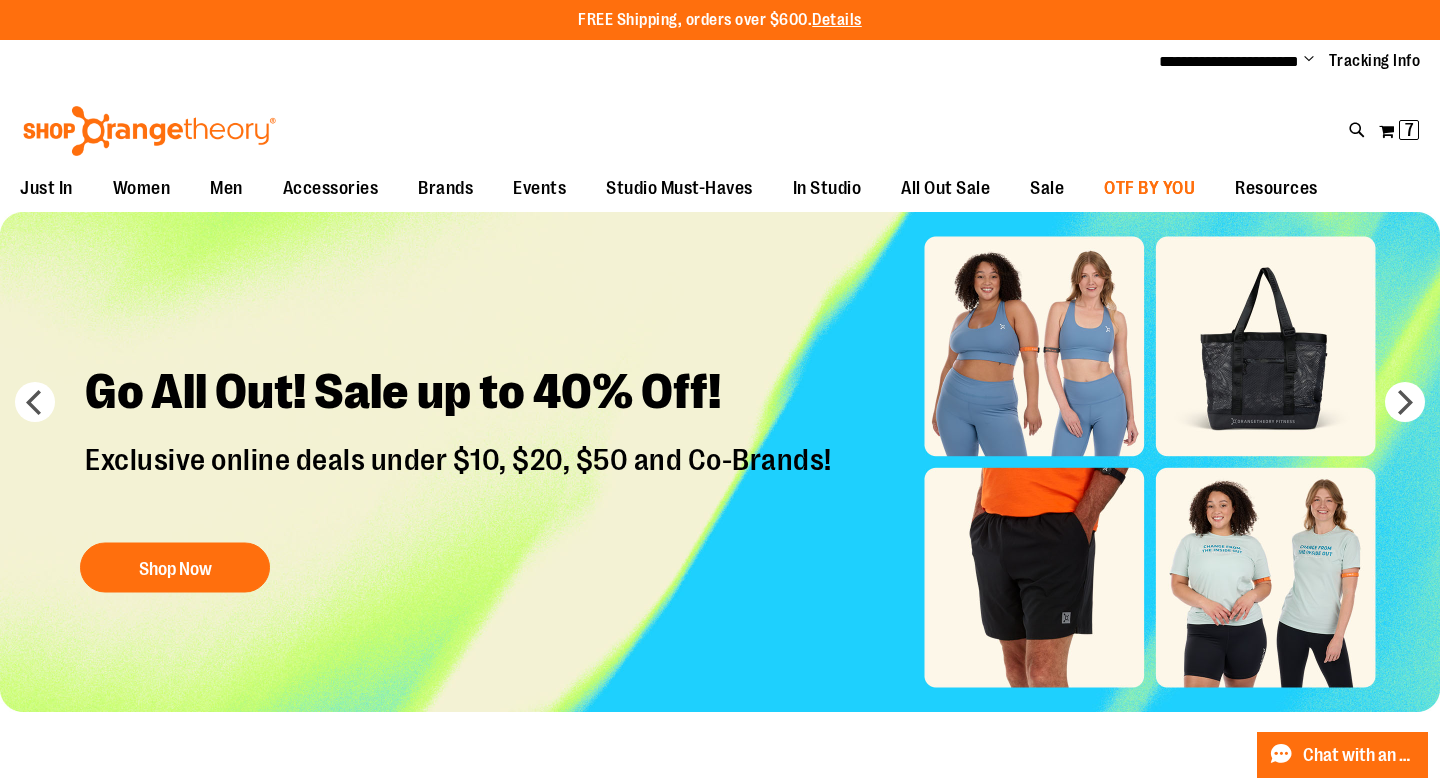 click on "OTF BY YOU" at bounding box center (1149, 188) 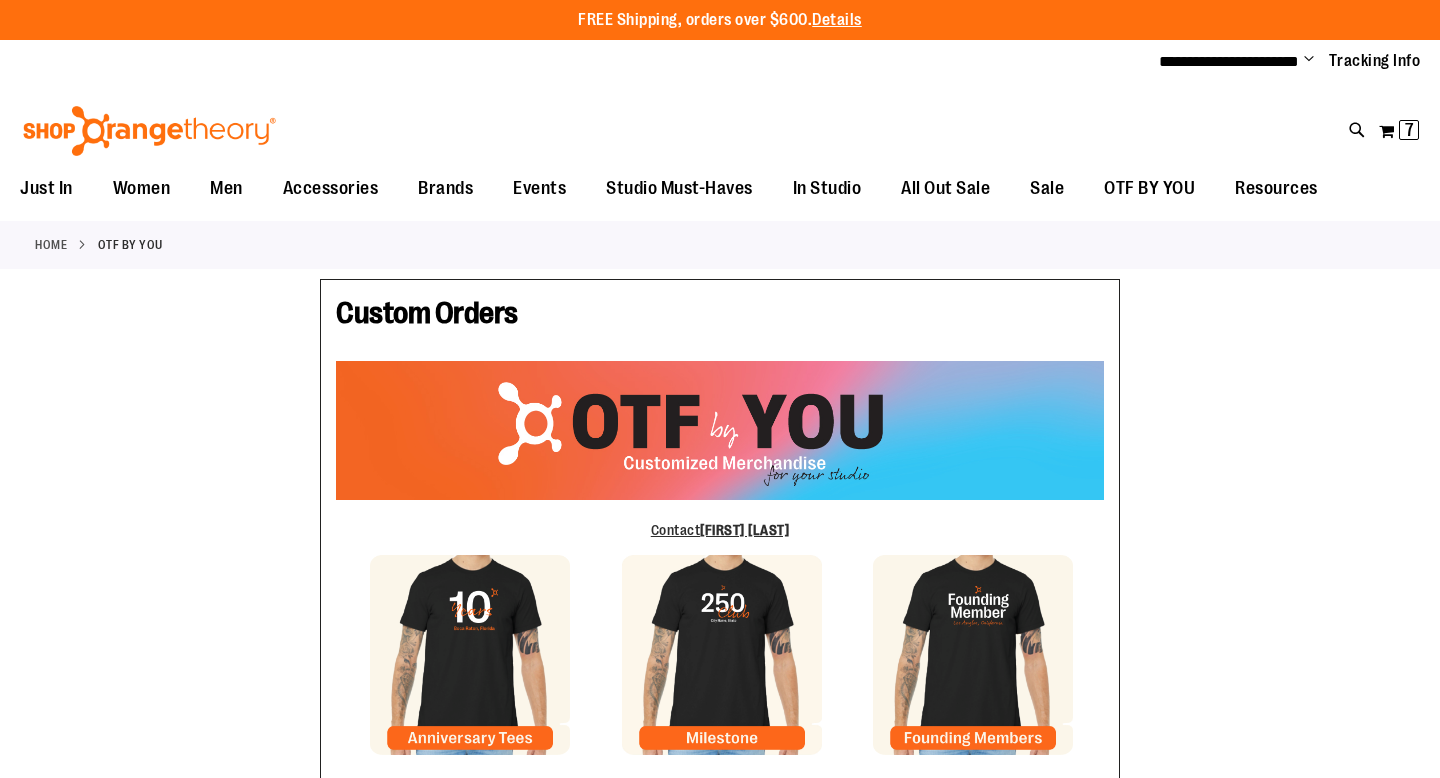 scroll, scrollTop: 0, scrollLeft: 0, axis: both 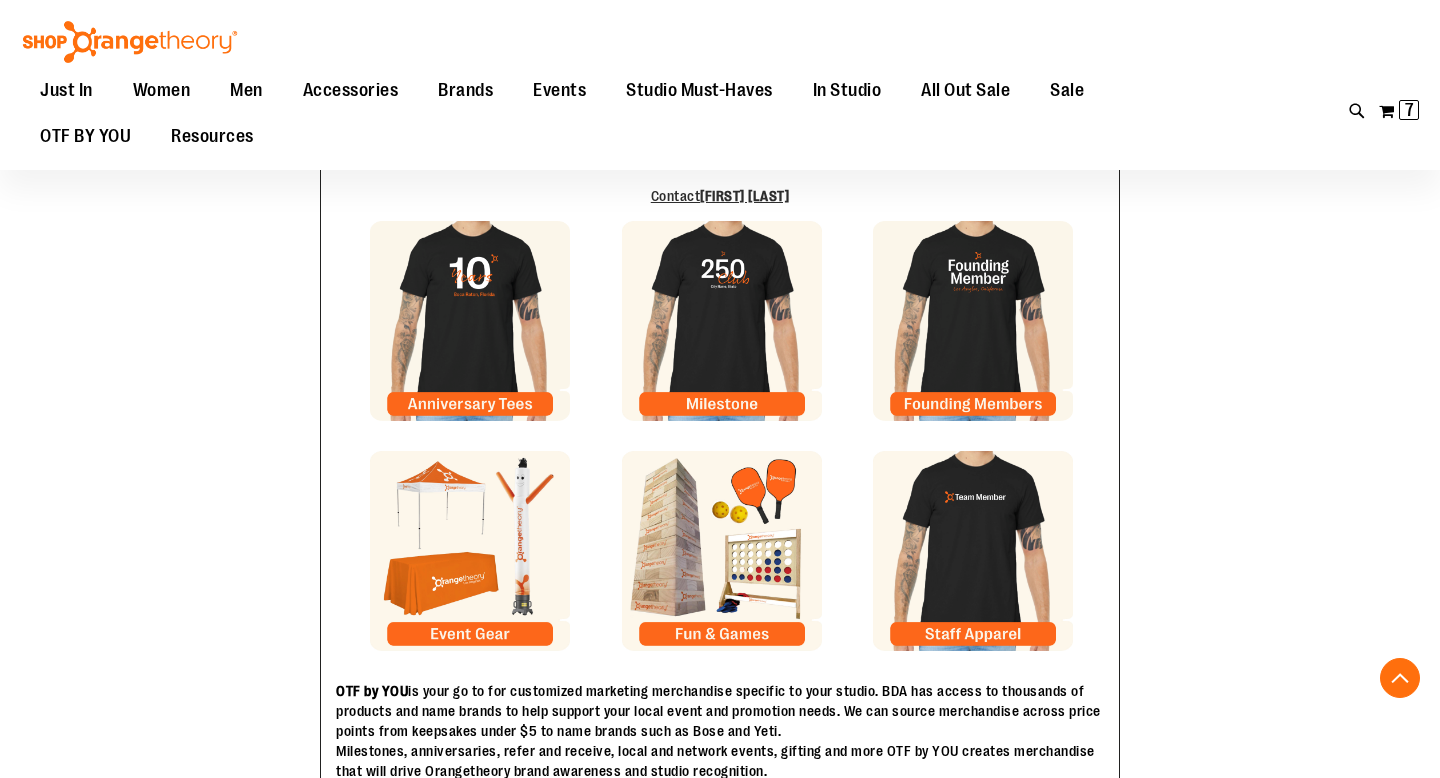type on "*******" 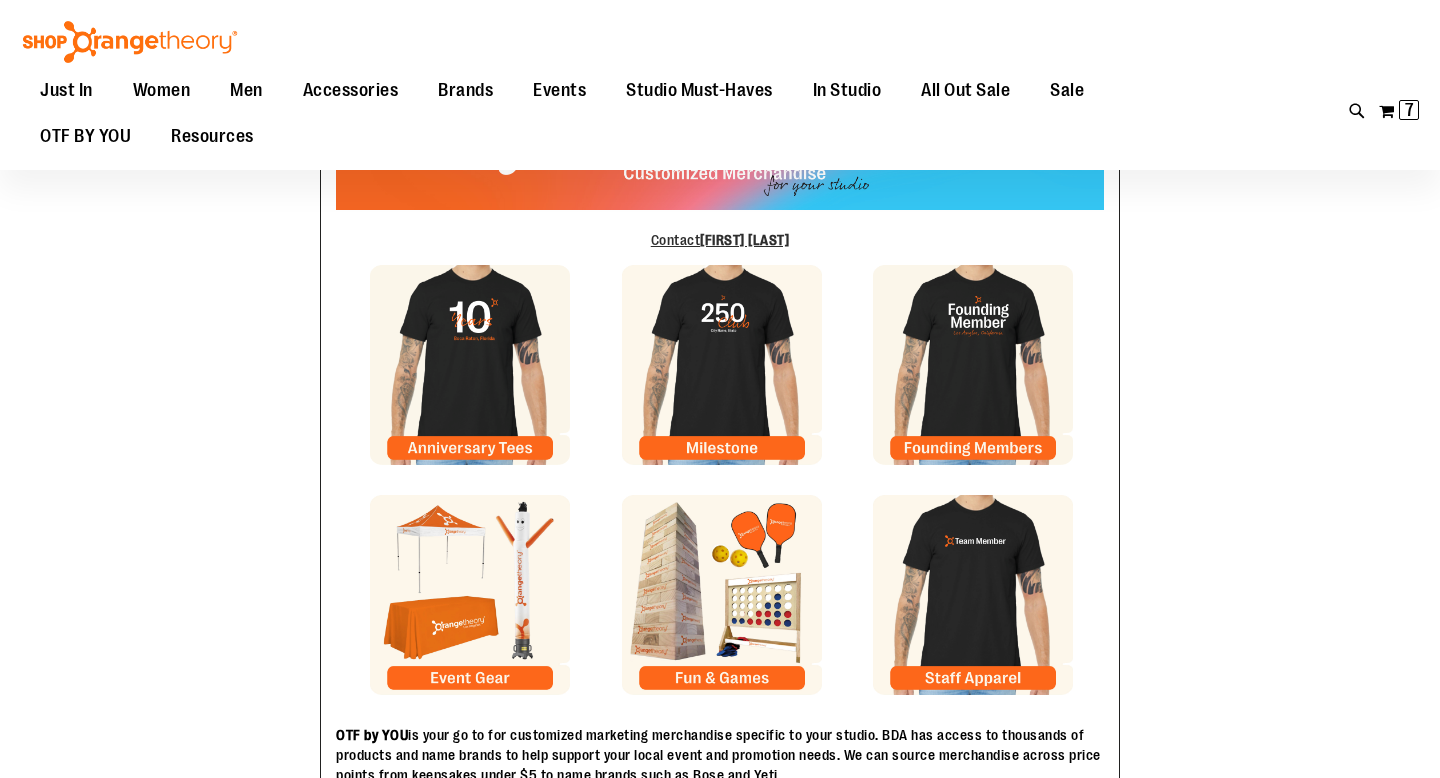 scroll, scrollTop: 281, scrollLeft: 0, axis: vertical 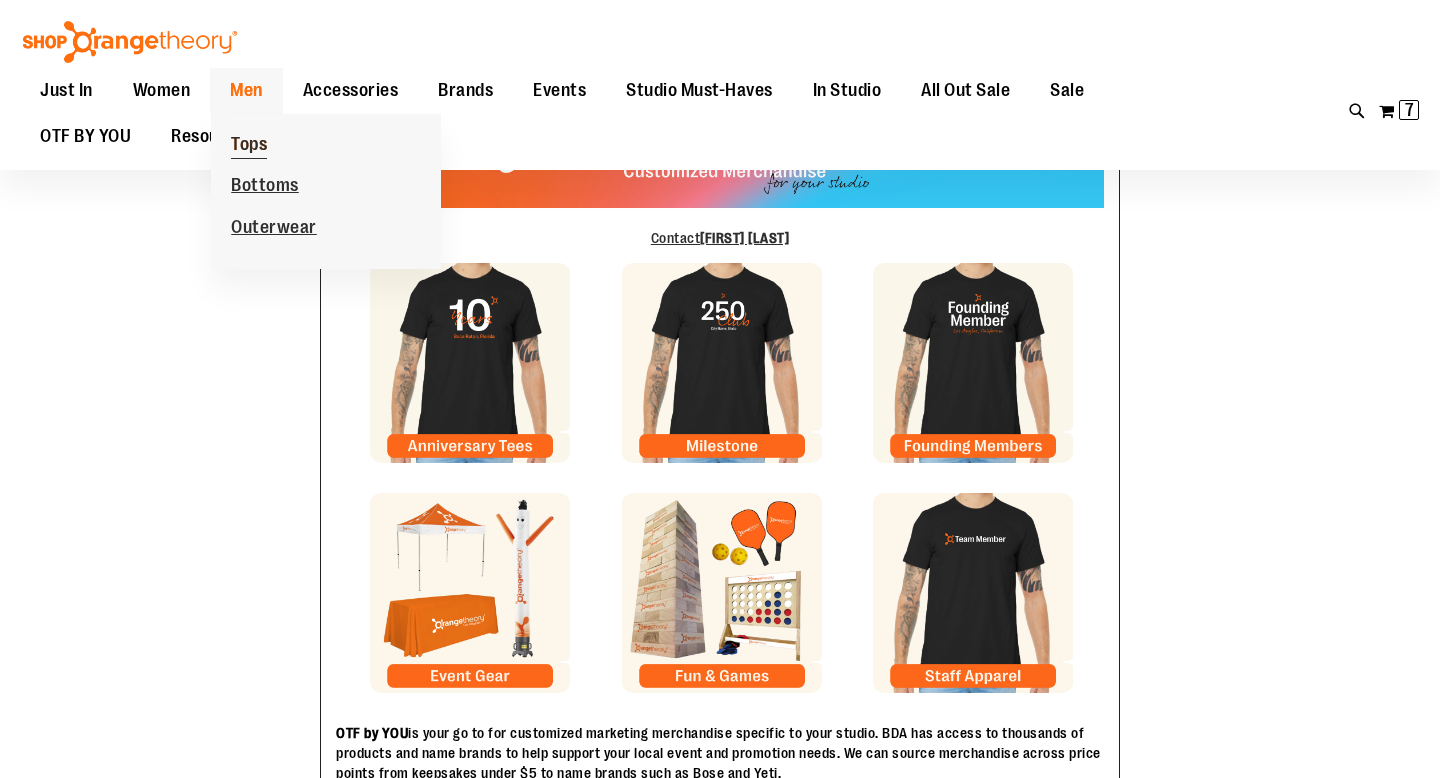 click on "Tops" at bounding box center [249, 146] 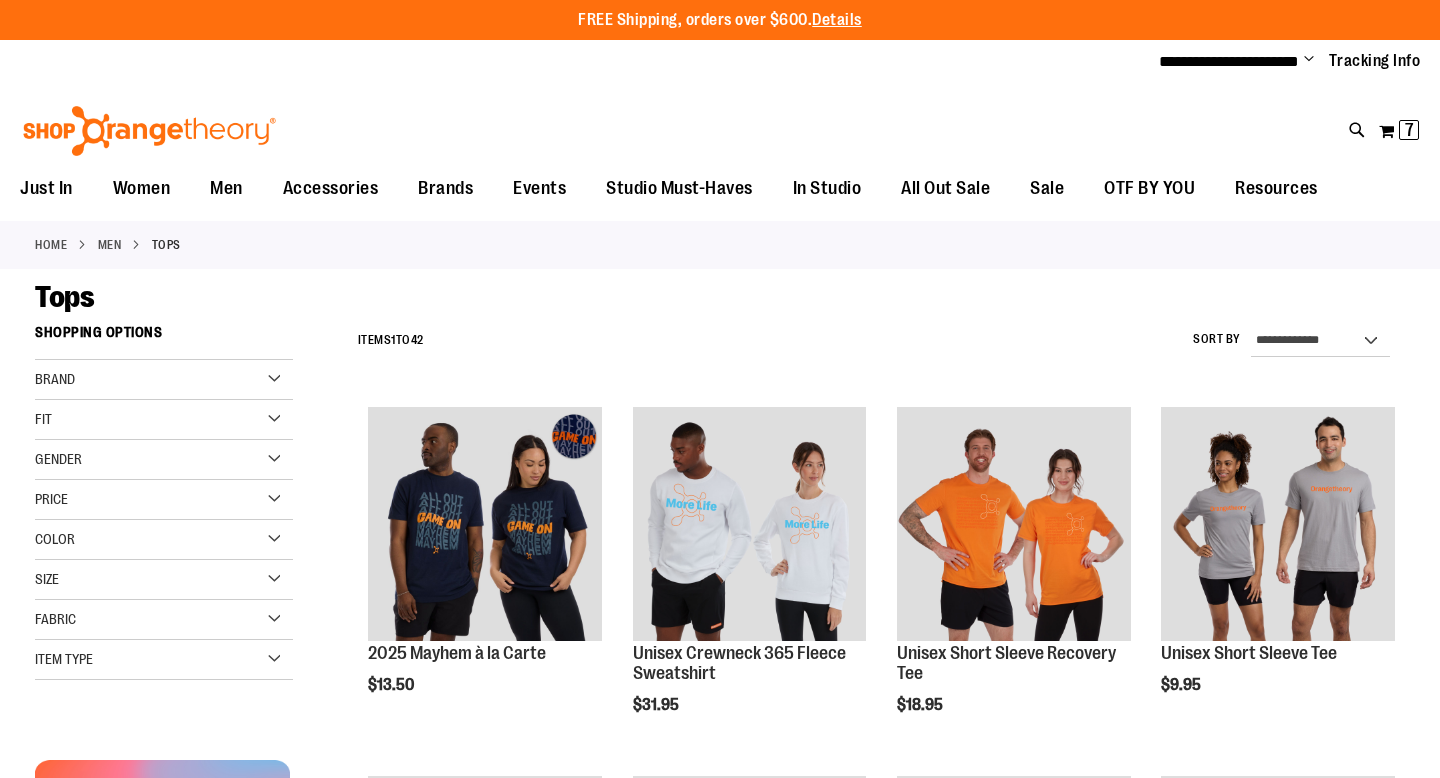 scroll, scrollTop: 0, scrollLeft: 0, axis: both 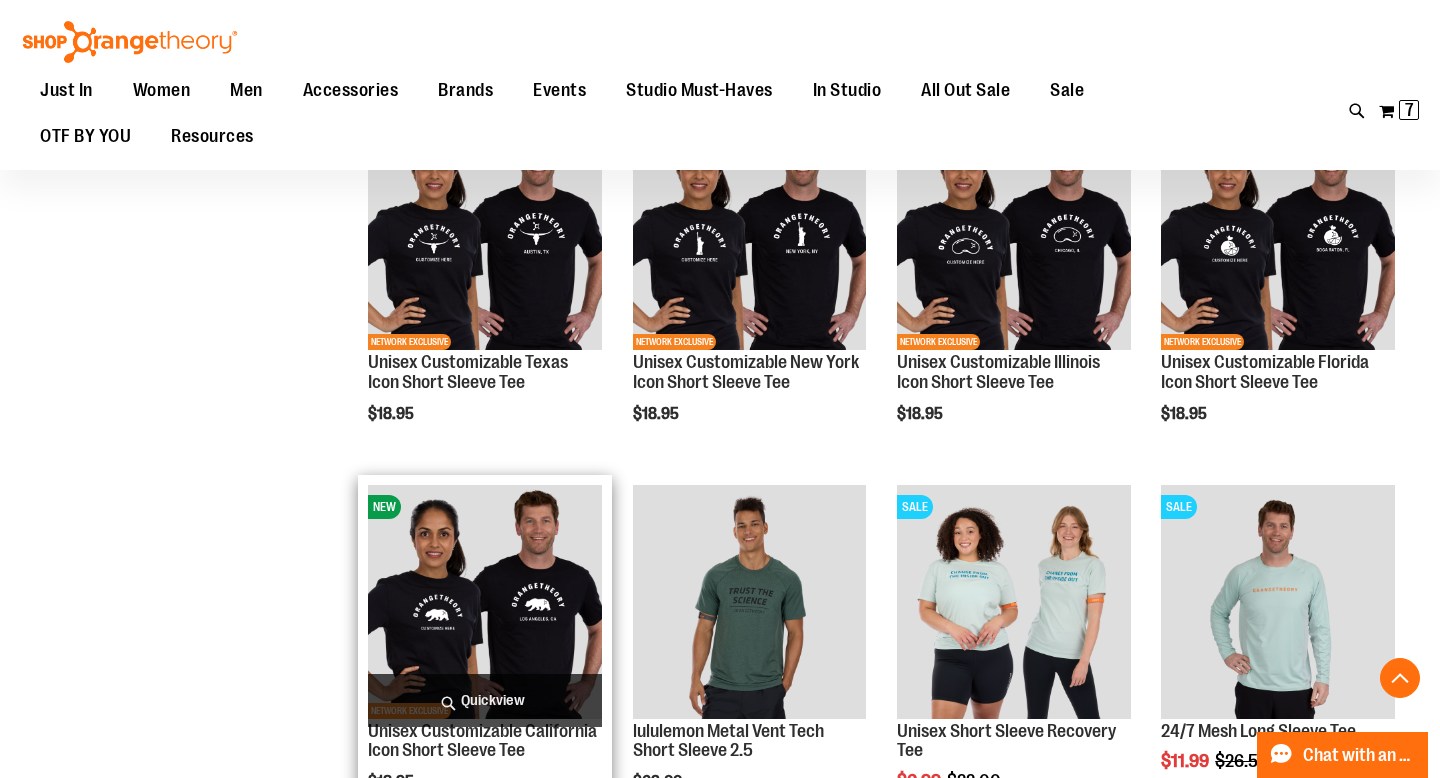 click at bounding box center [485, 602] 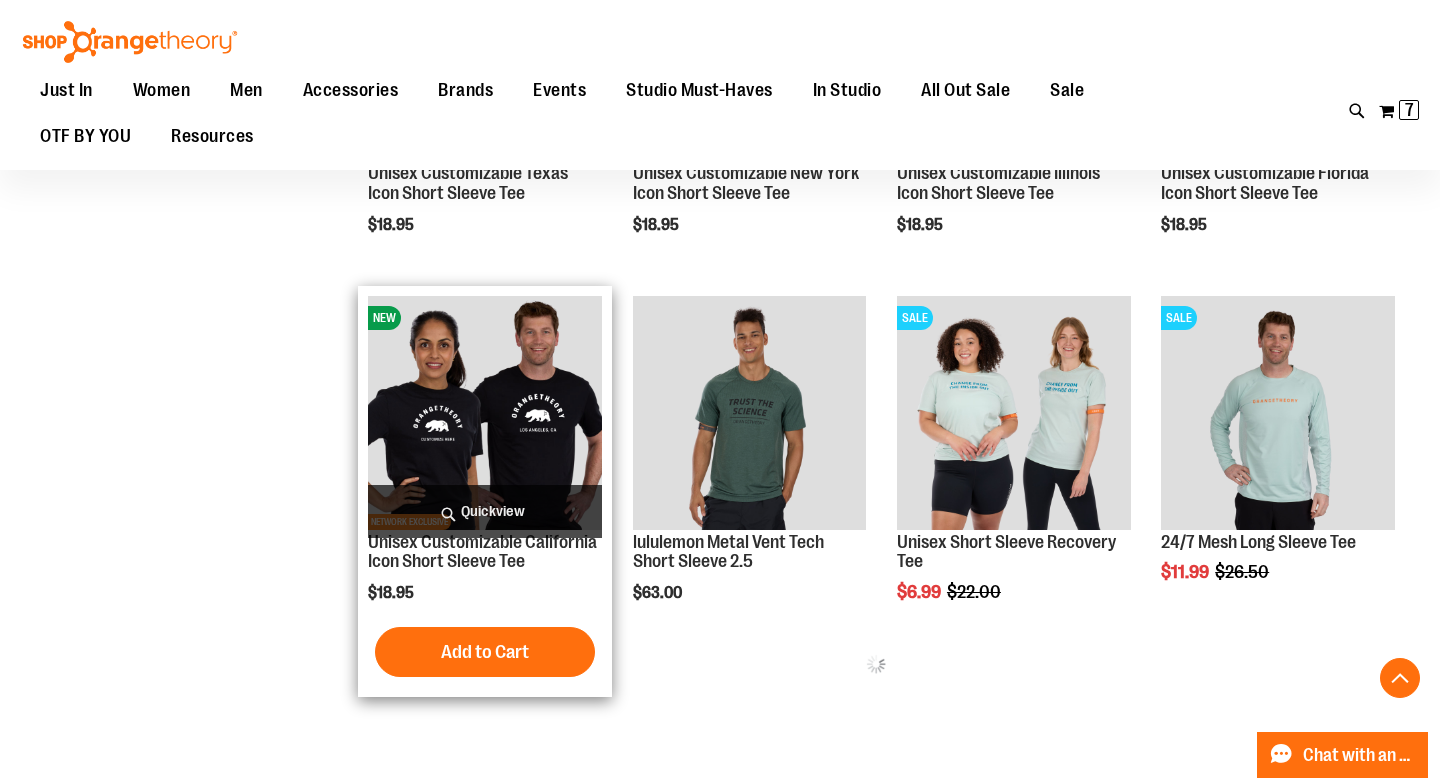 scroll, scrollTop: 1982, scrollLeft: 0, axis: vertical 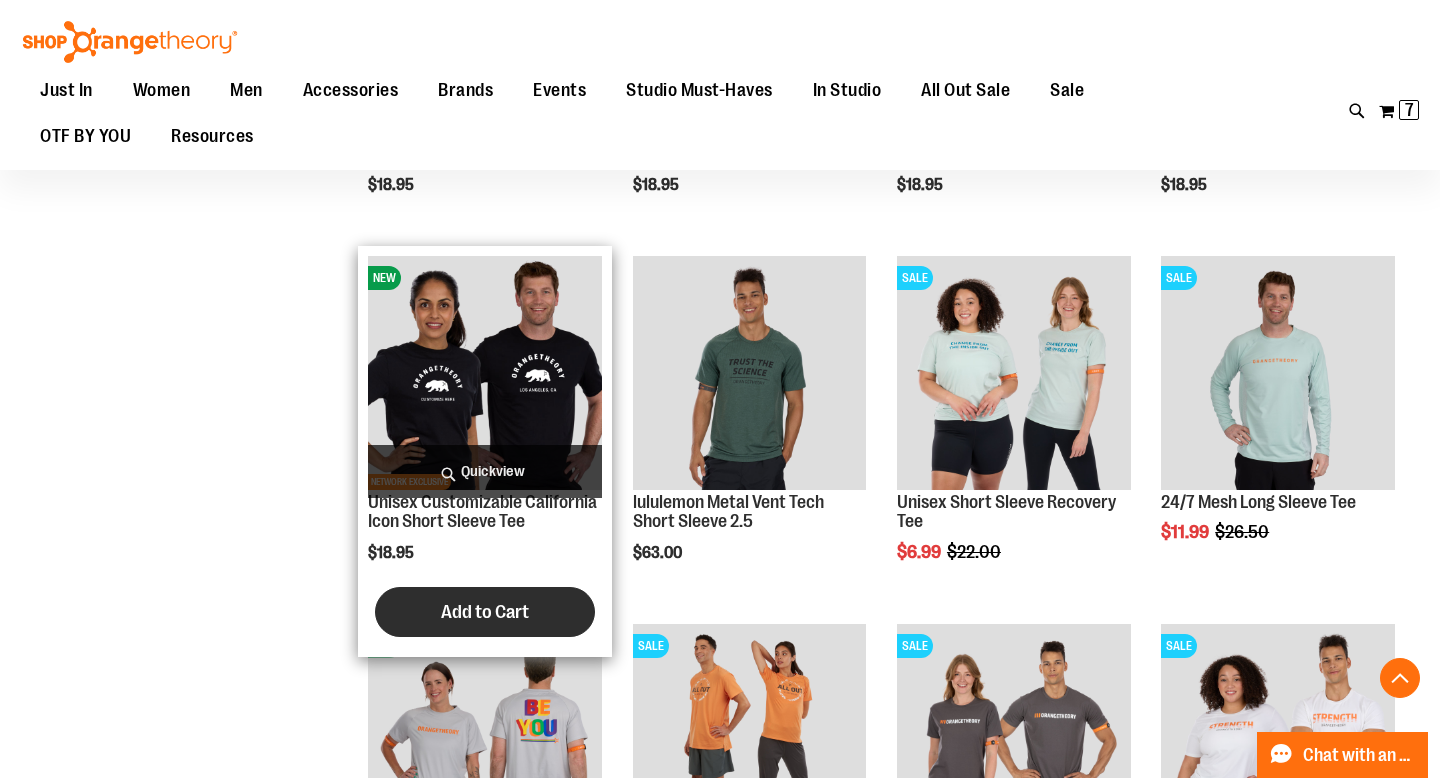 click on "Add to Cart" at bounding box center (485, 612) 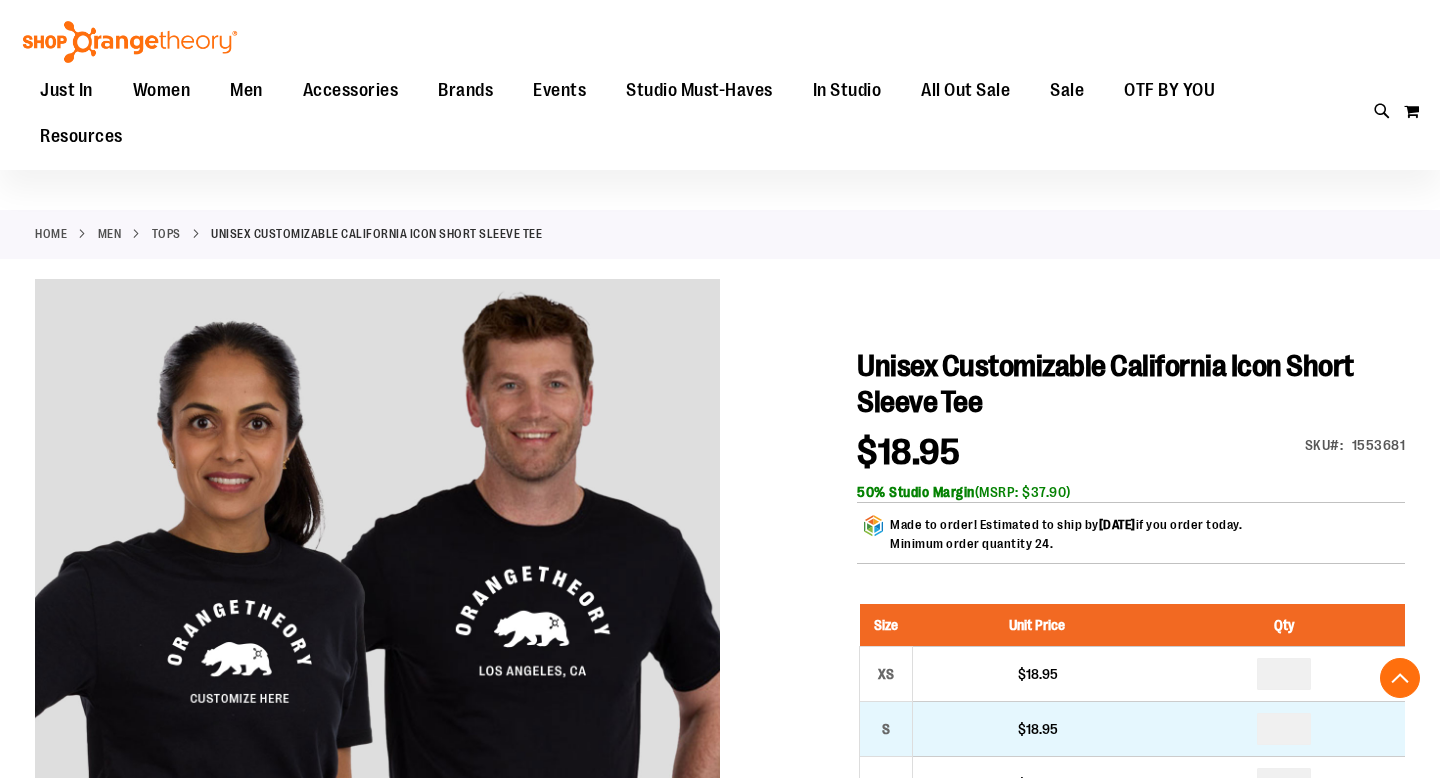 scroll, scrollTop: 310, scrollLeft: 0, axis: vertical 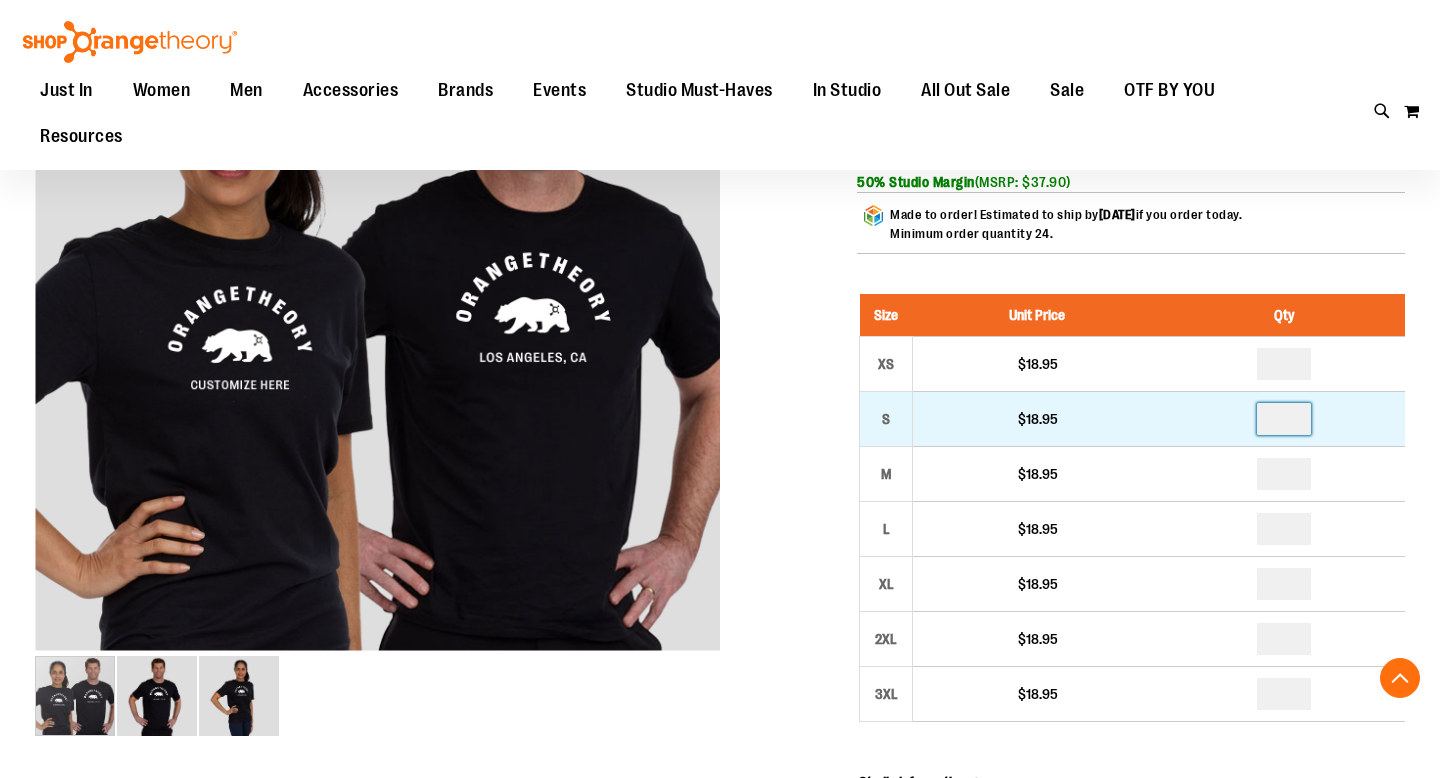 click at bounding box center (1284, 419) 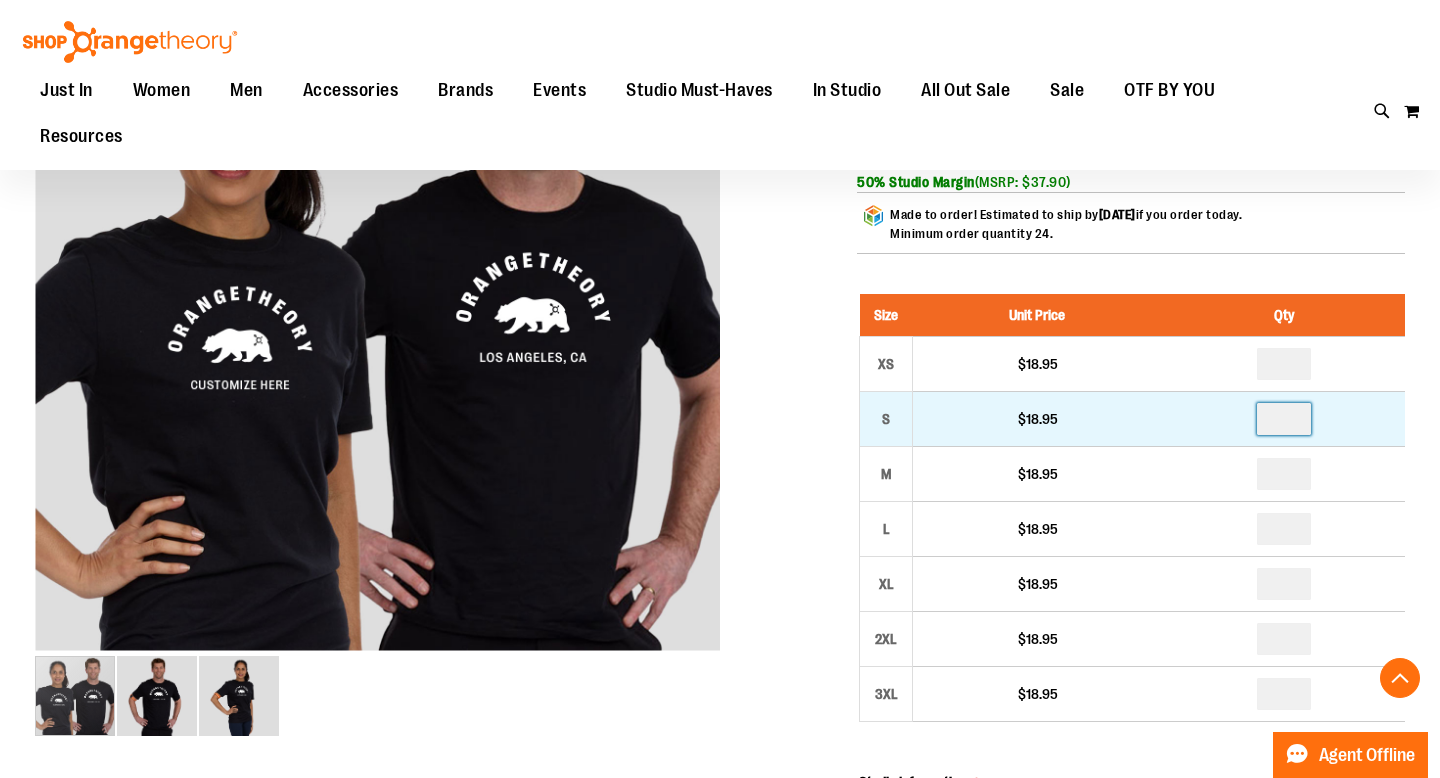 scroll, scrollTop: 362, scrollLeft: 0, axis: vertical 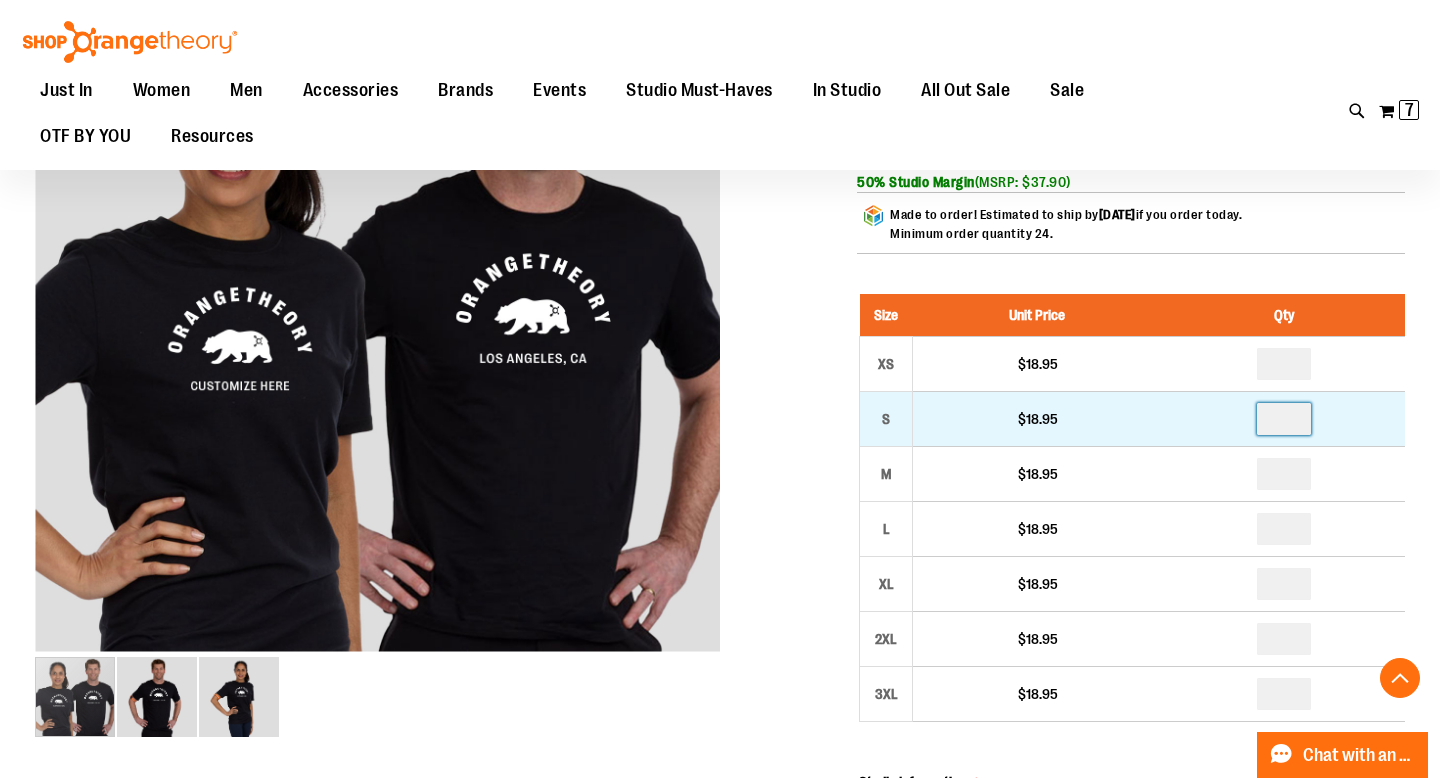 type on "*" 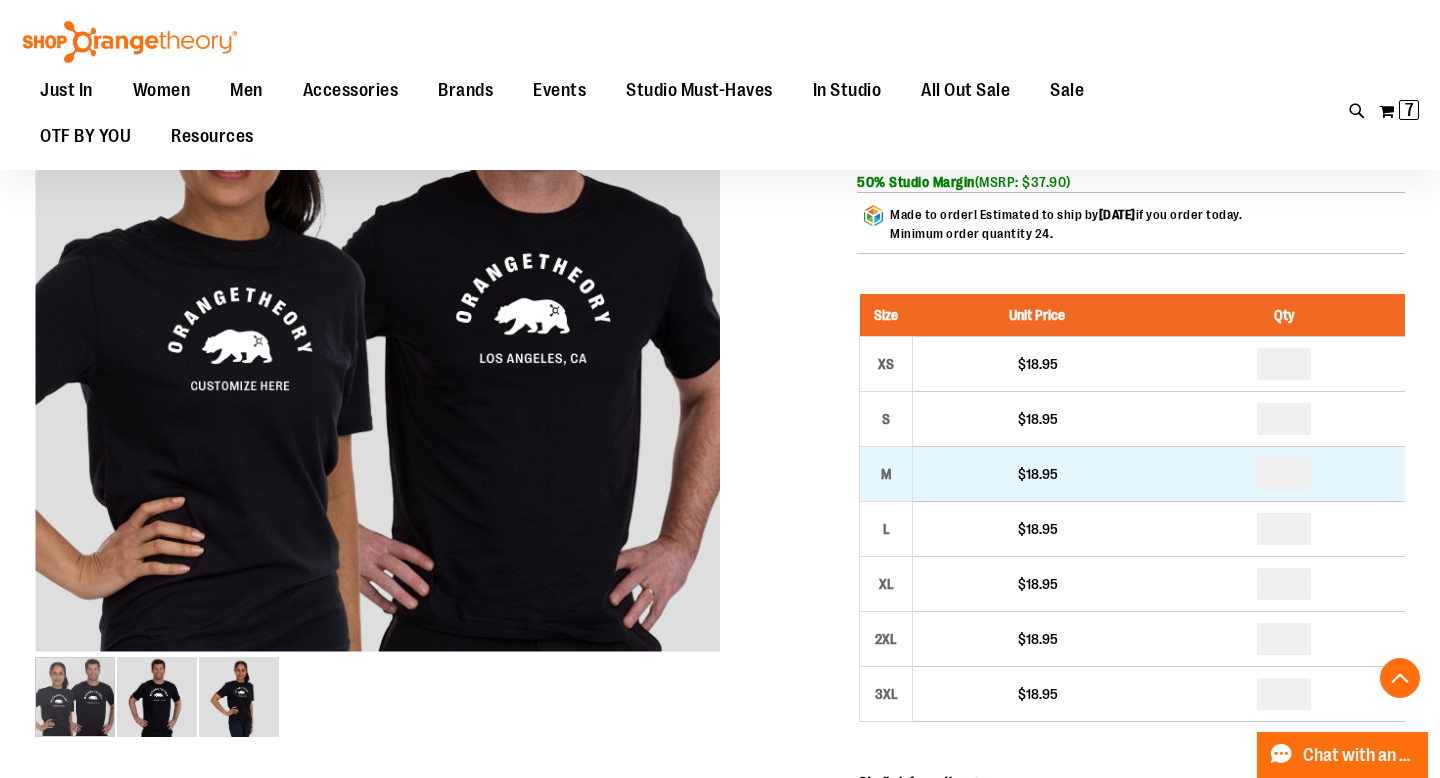 click at bounding box center (1284, 474) 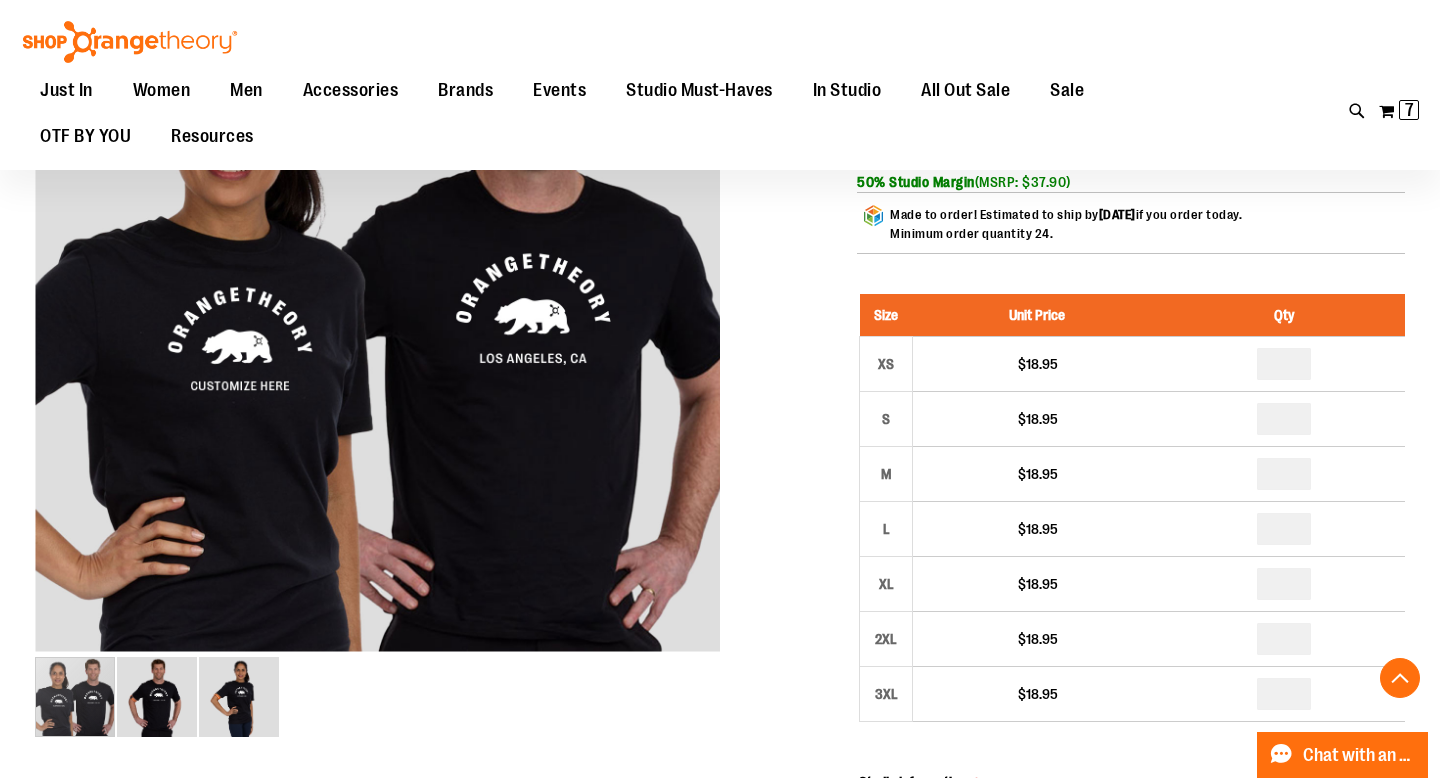 type on "*" 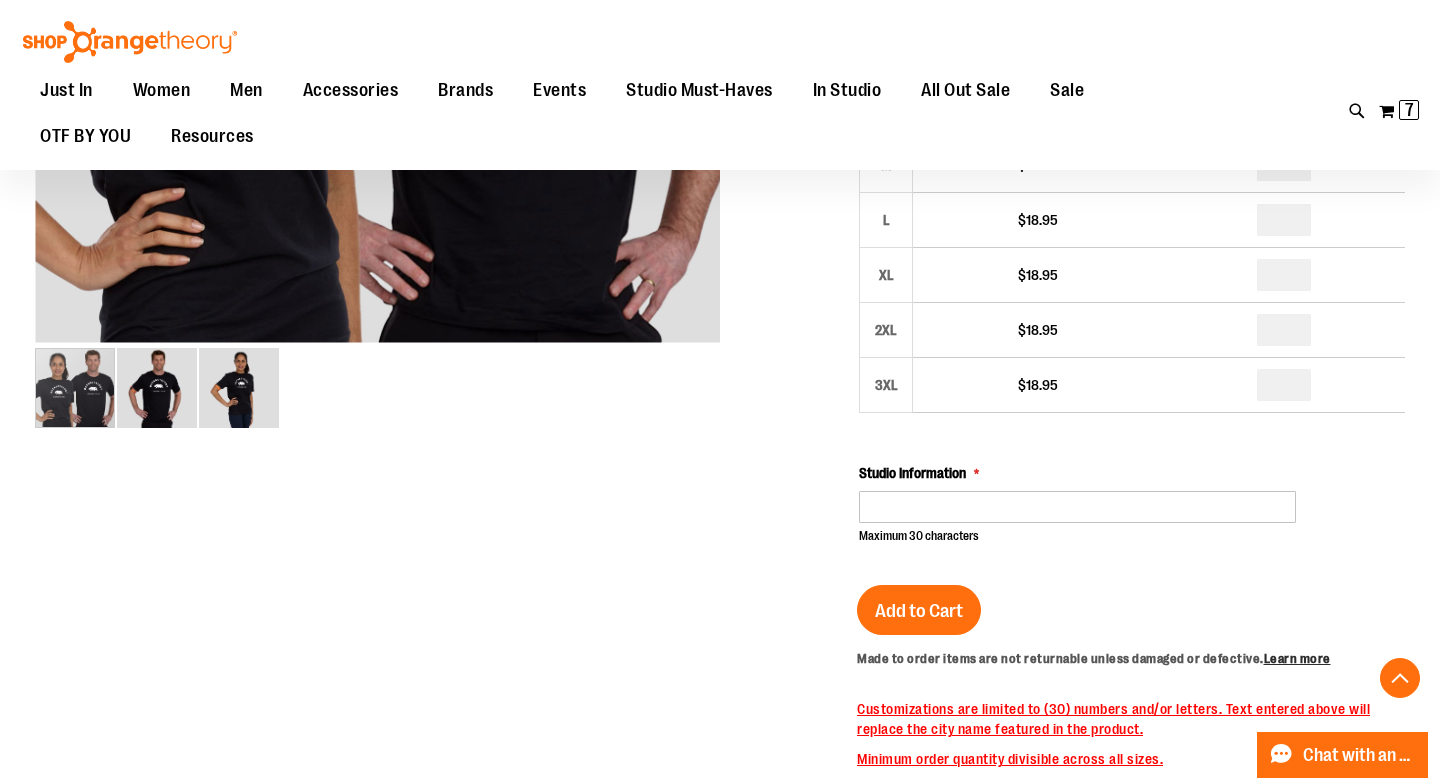 scroll, scrollTop: 669, scrollLeft: 0, axis: vertical 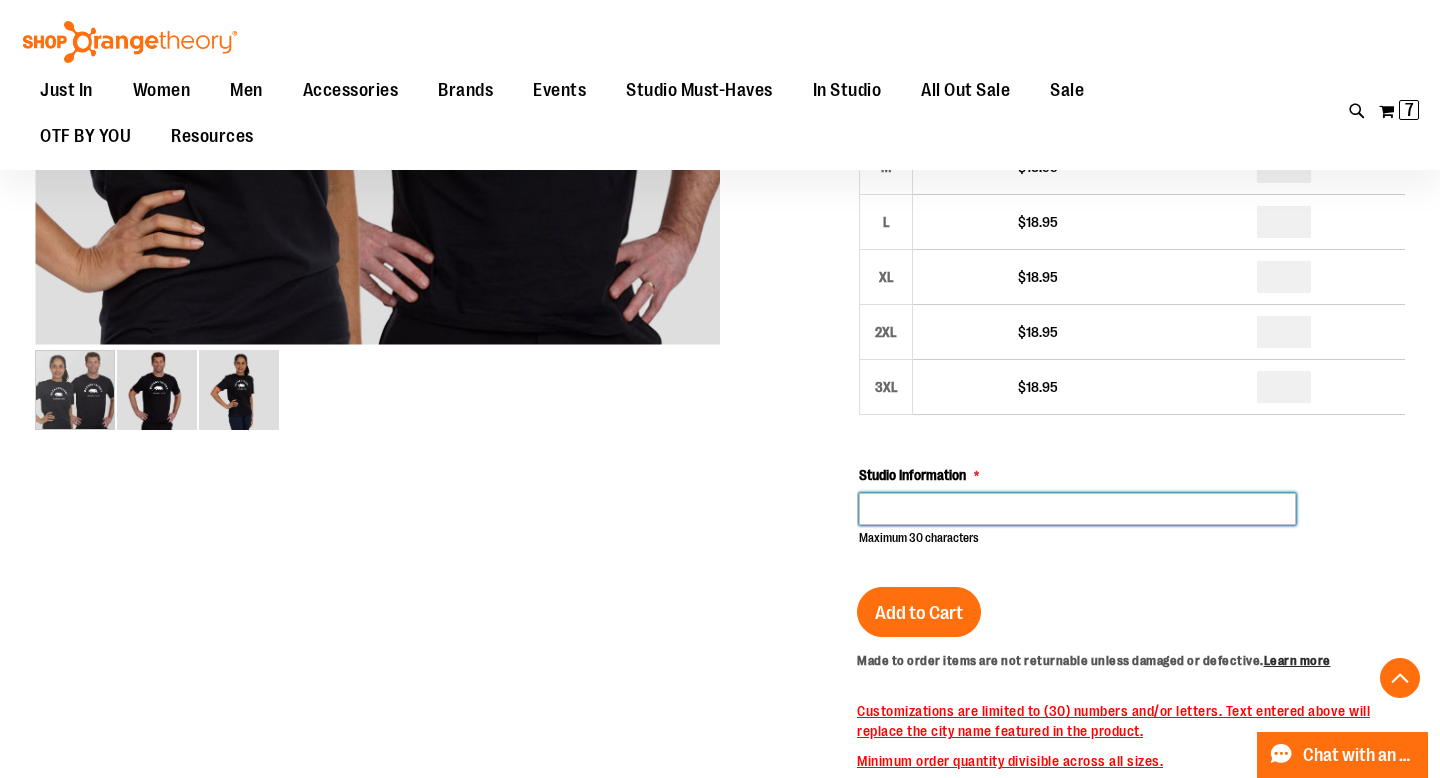 click on "Studio Information" at bounding box center [1077, 509] 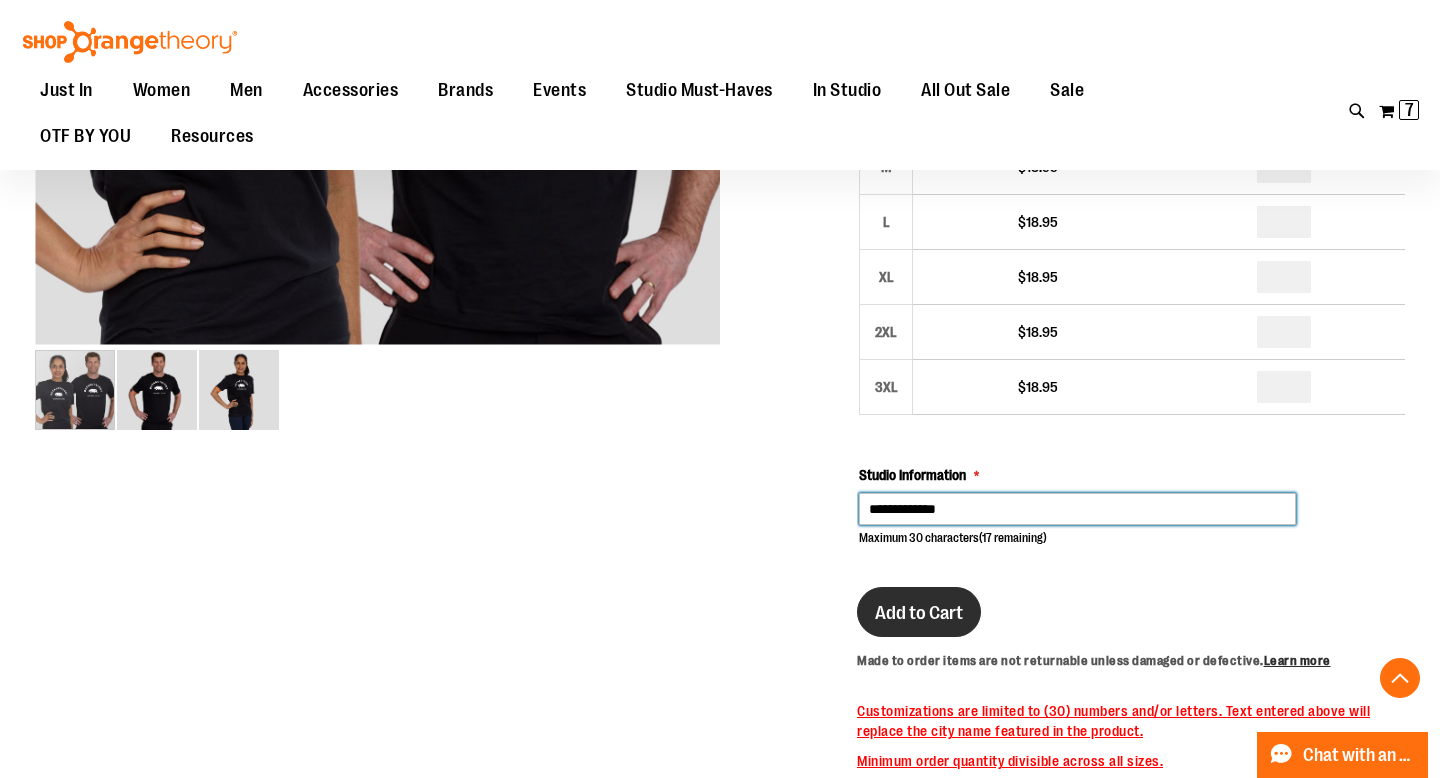 type on "**********" 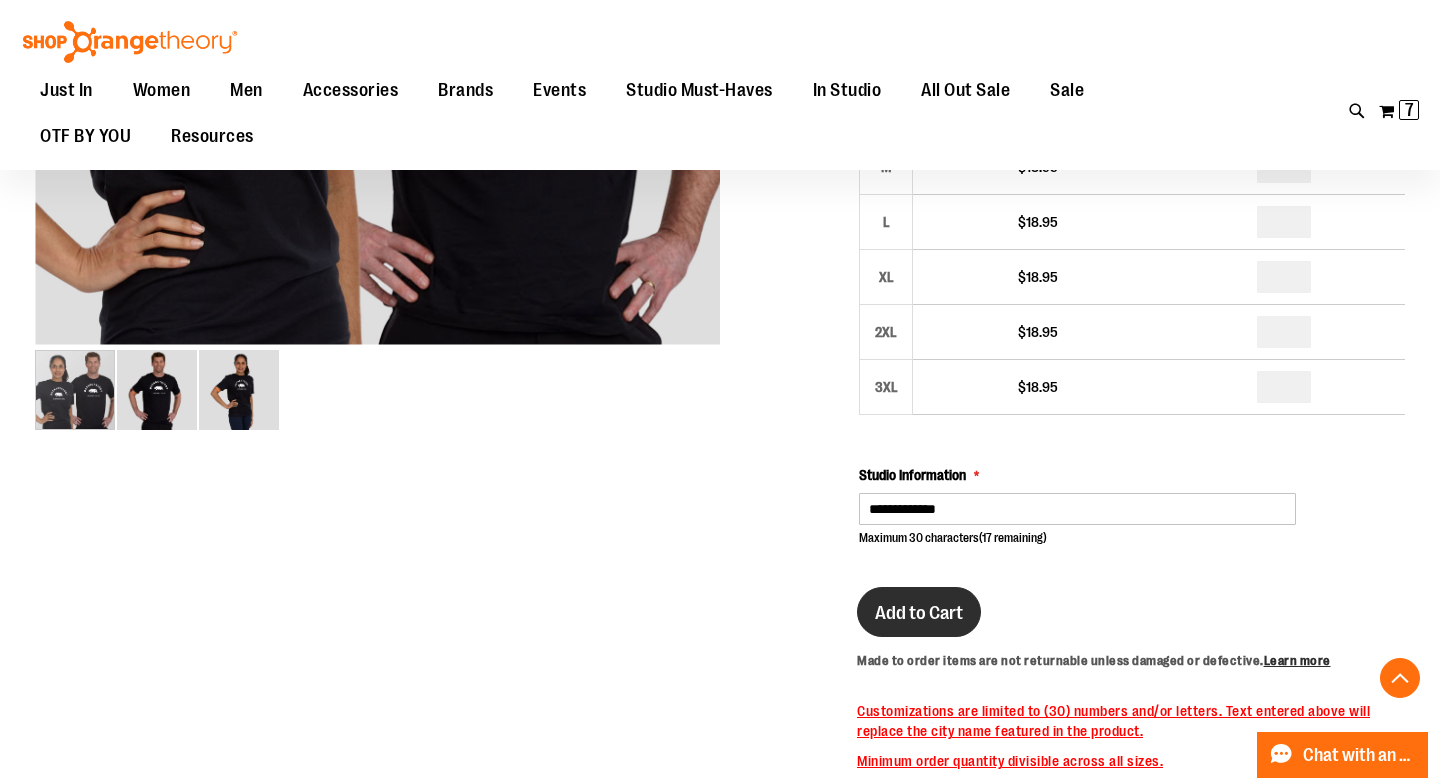click on "Add to Cart" at bounding box center [919, 612] 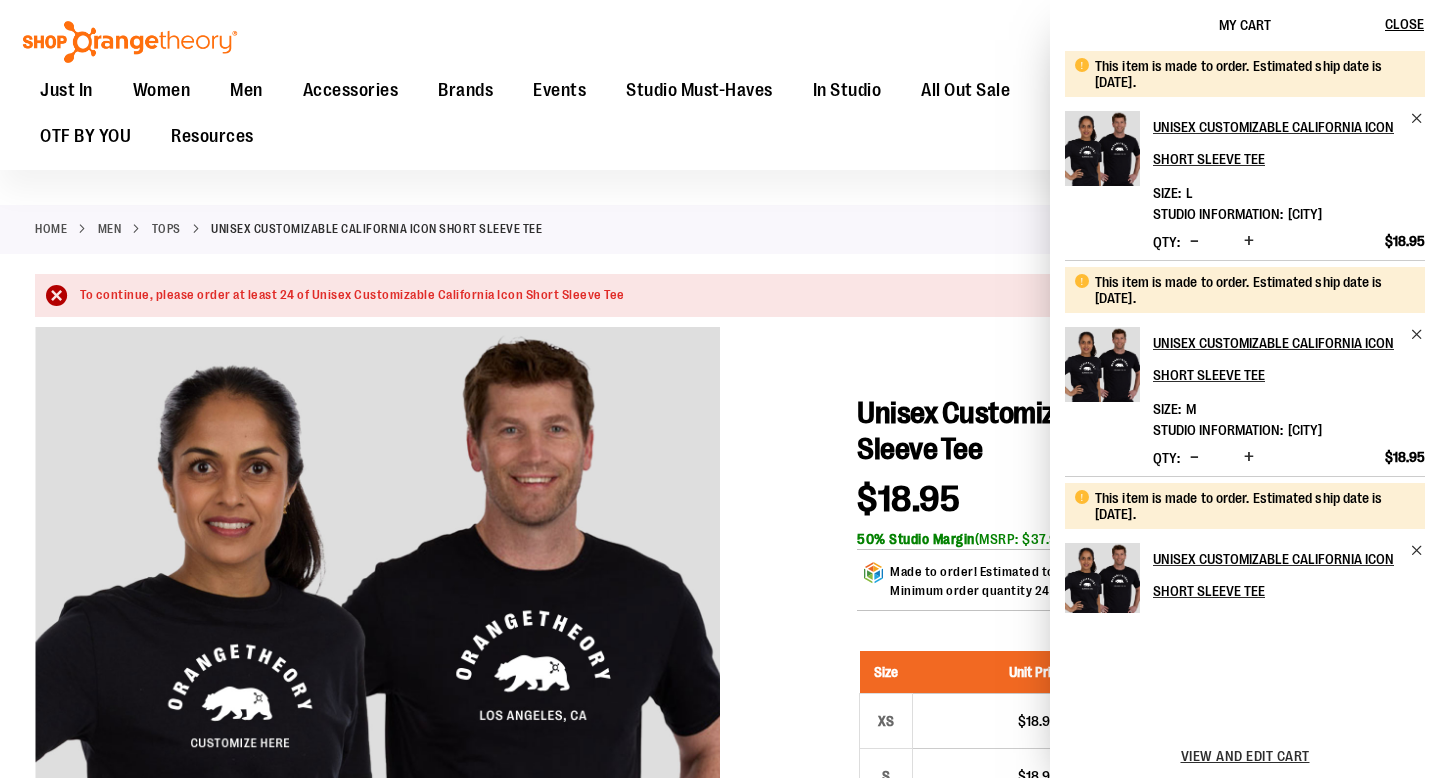scroll, scrollTop: 0, scrollLeft: 0, axis: both 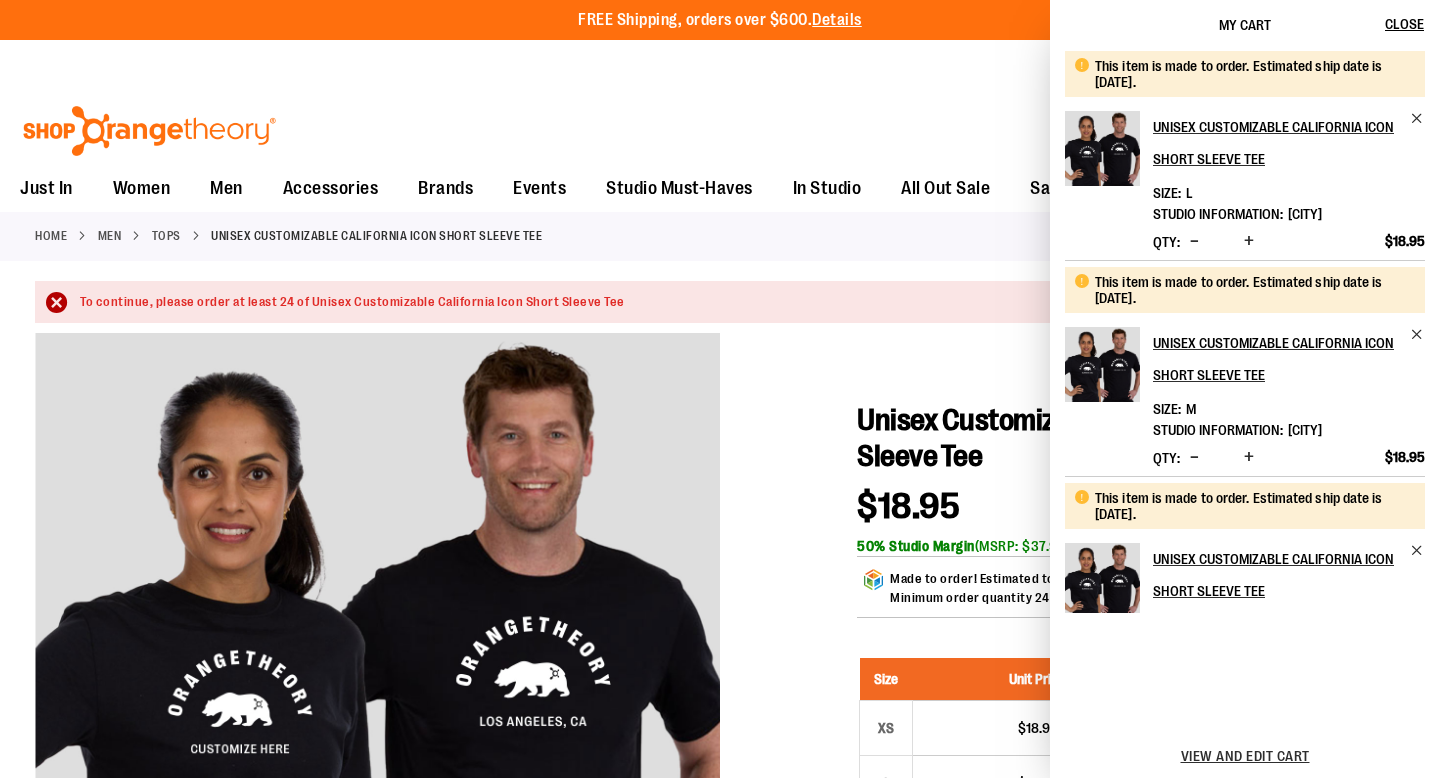 click on "To continue, please order at least 24 of Unisex Customizable California Icon Short Sleeve Tee" at bounding box center (720, 302) 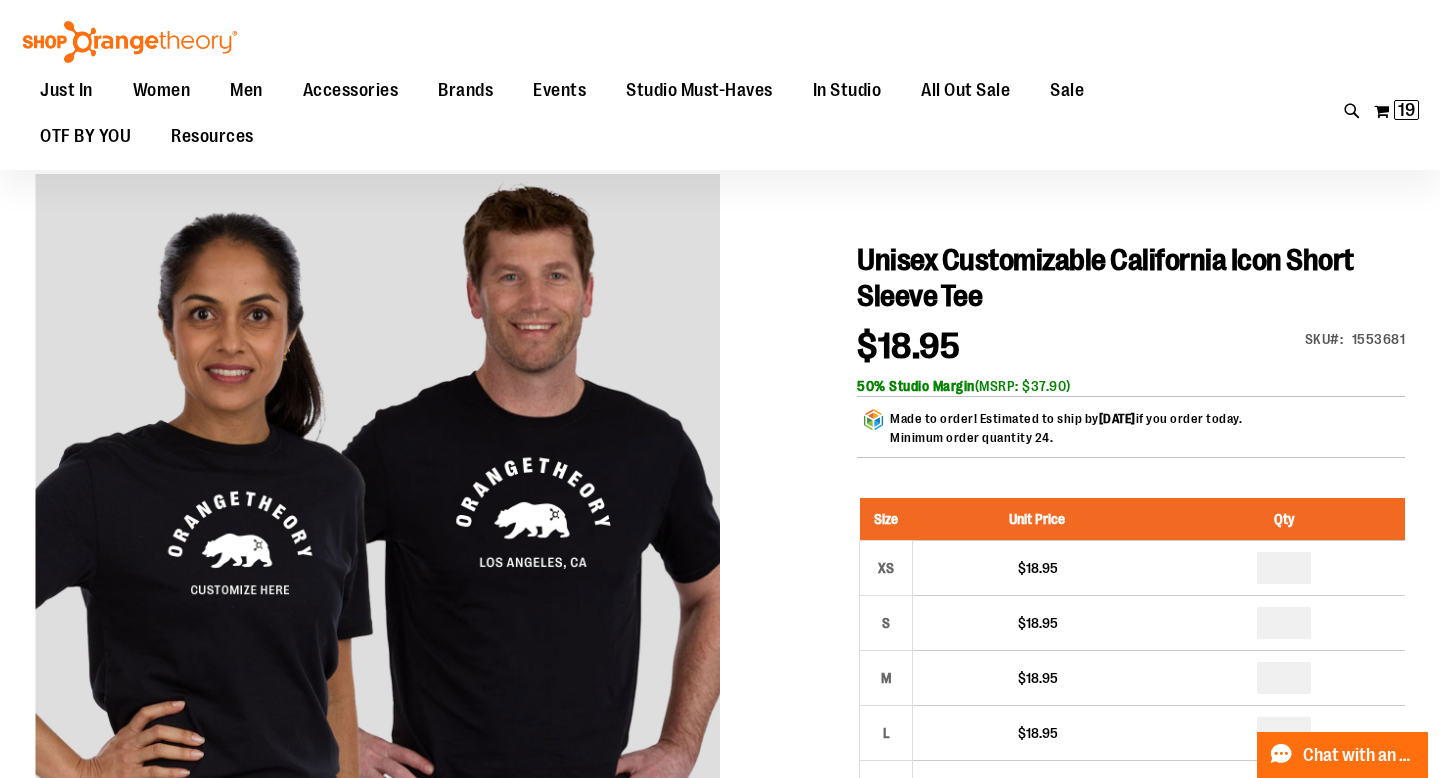 scroll, scrollTop: 159, scrollLeft: 0, axis: vertical 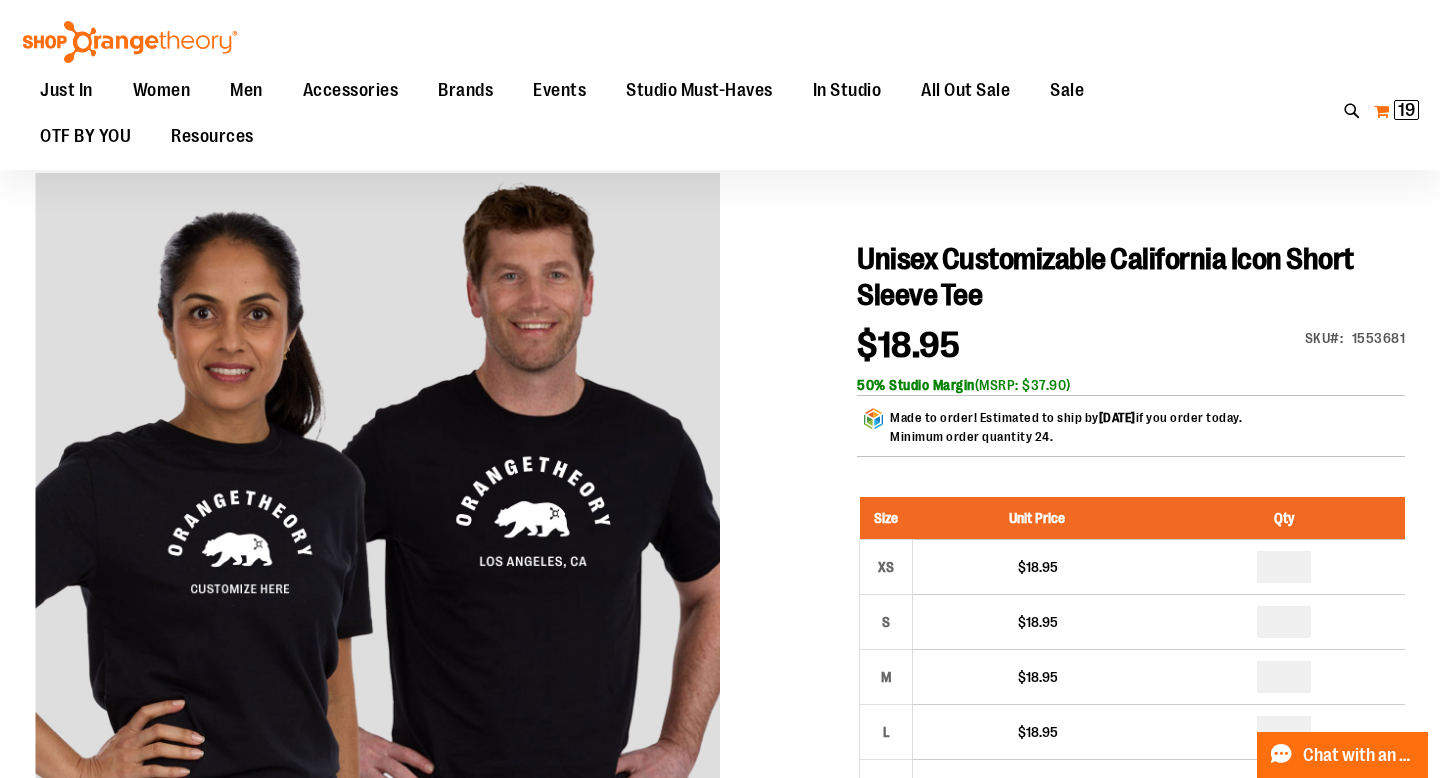 click on "My Cart
19
19
items" at bounding box center [1396, 111] 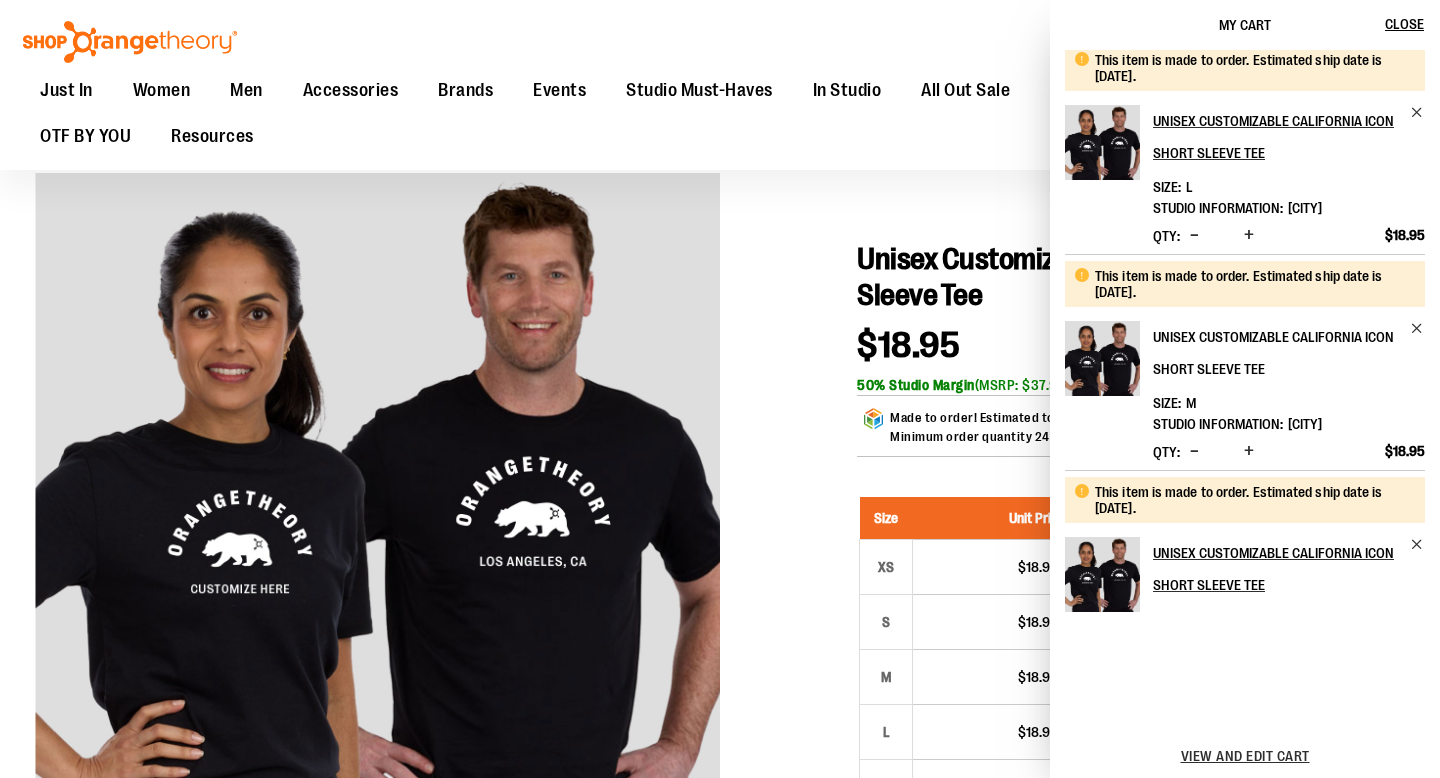 scroll, scrollTop: 0, scrollLeft: 0, axis: both 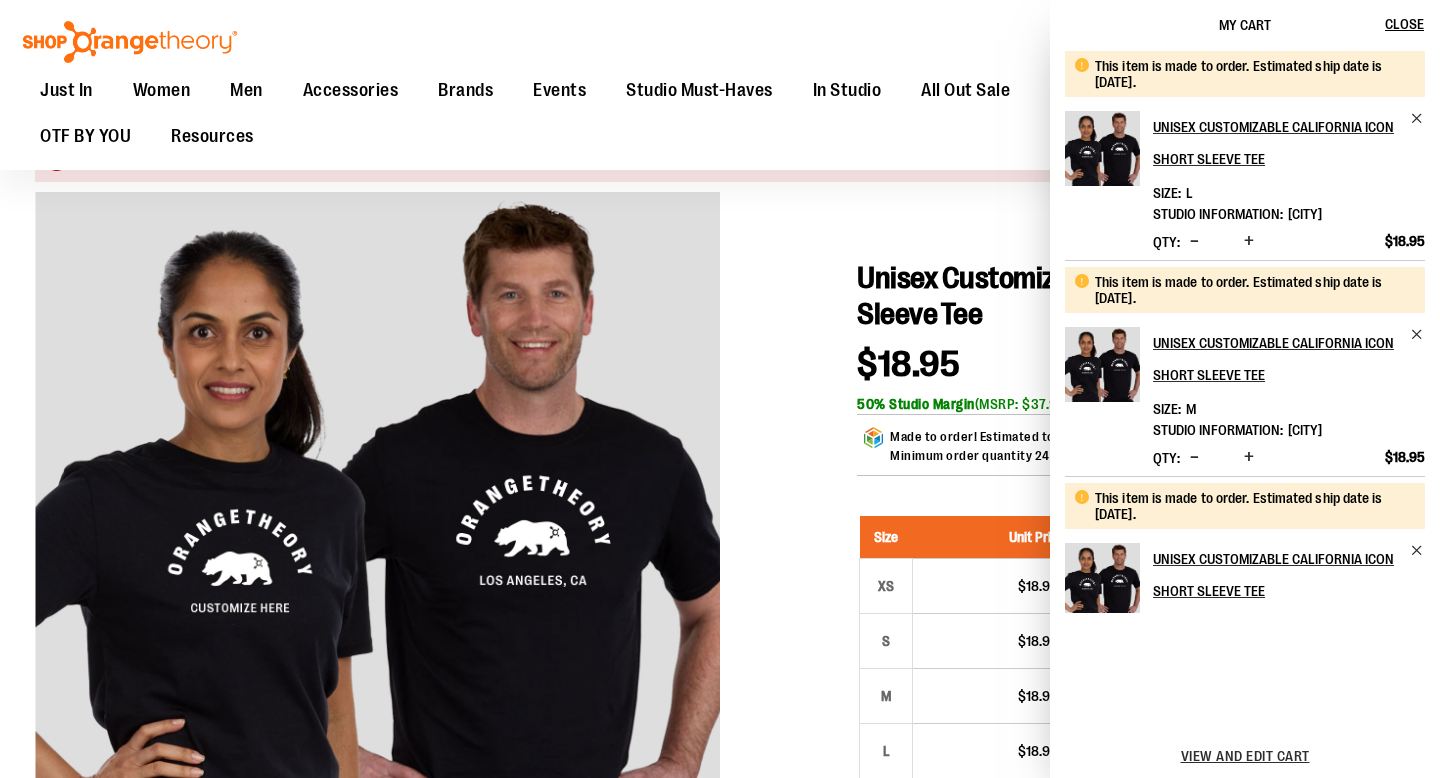 click at bounding box center [1249, 241] 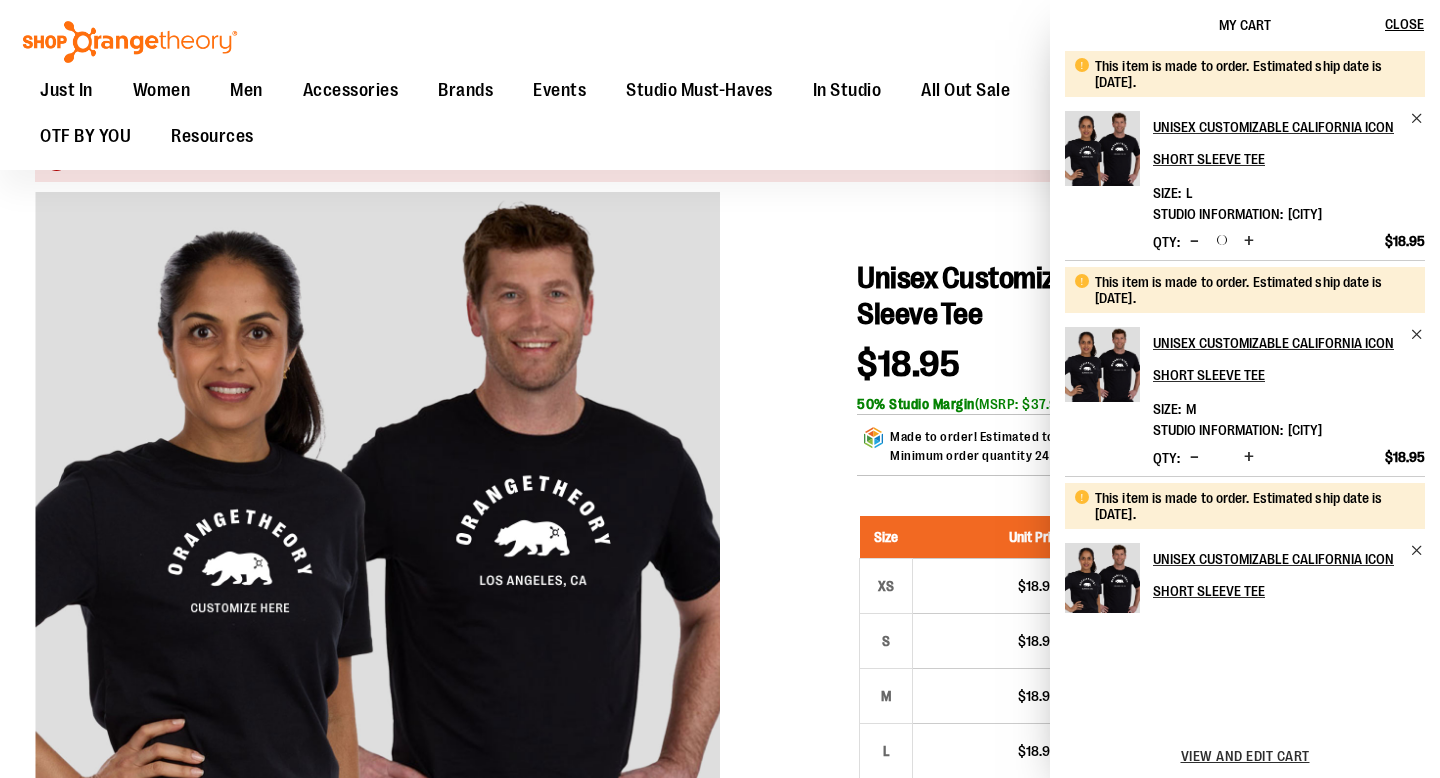 click at bounding box center [1249, 241] 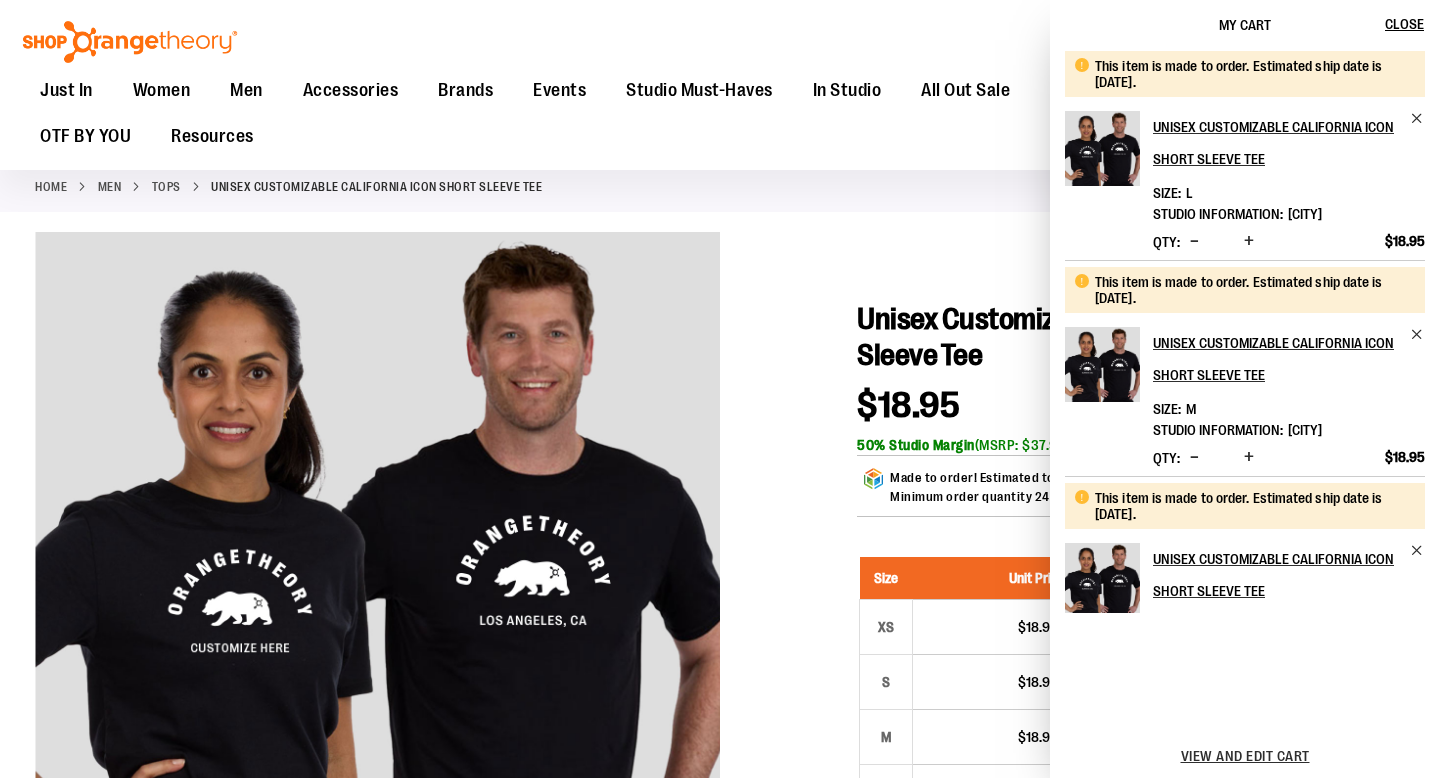 scroll, scrollTop: 44, scrollLeft: 0, axis: vertical 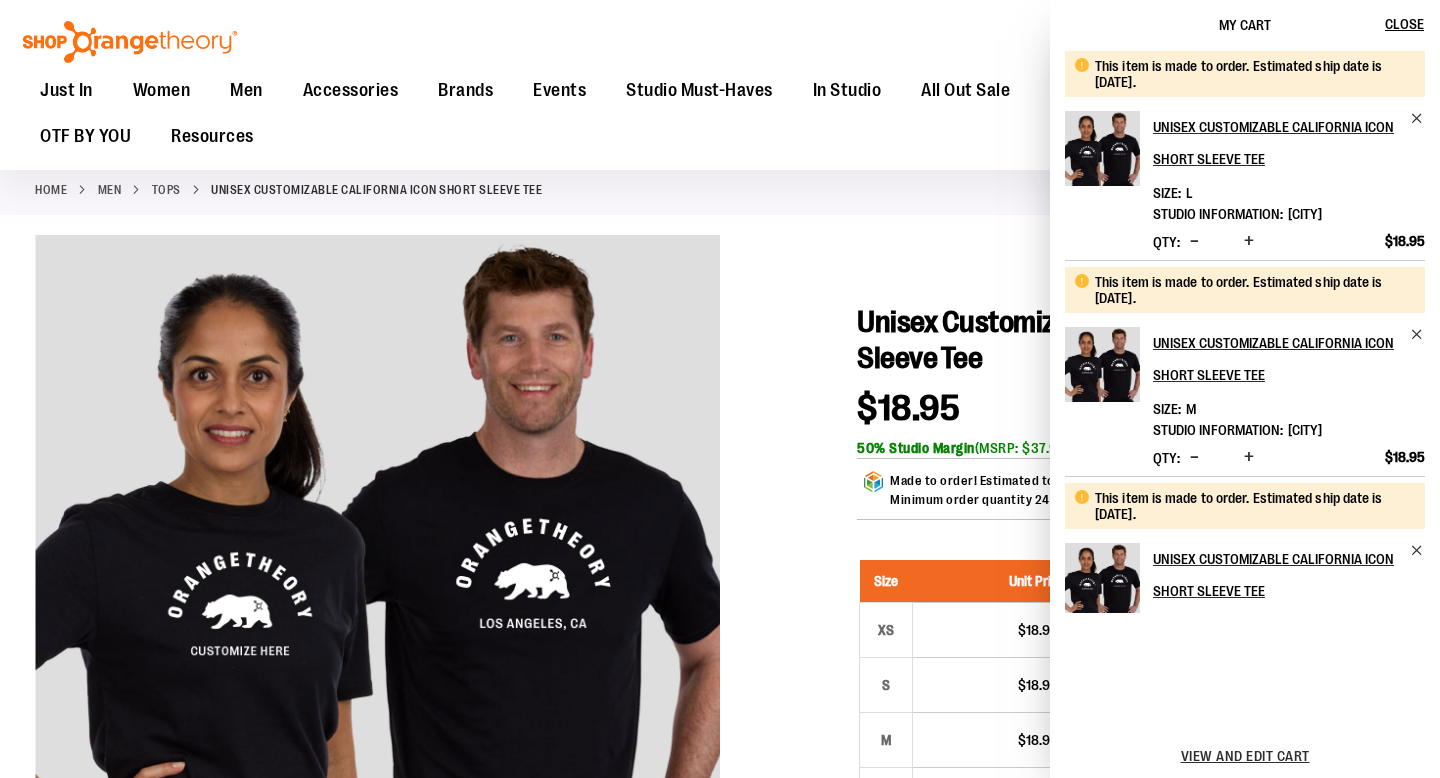 click at bounding box center [1194, 242] 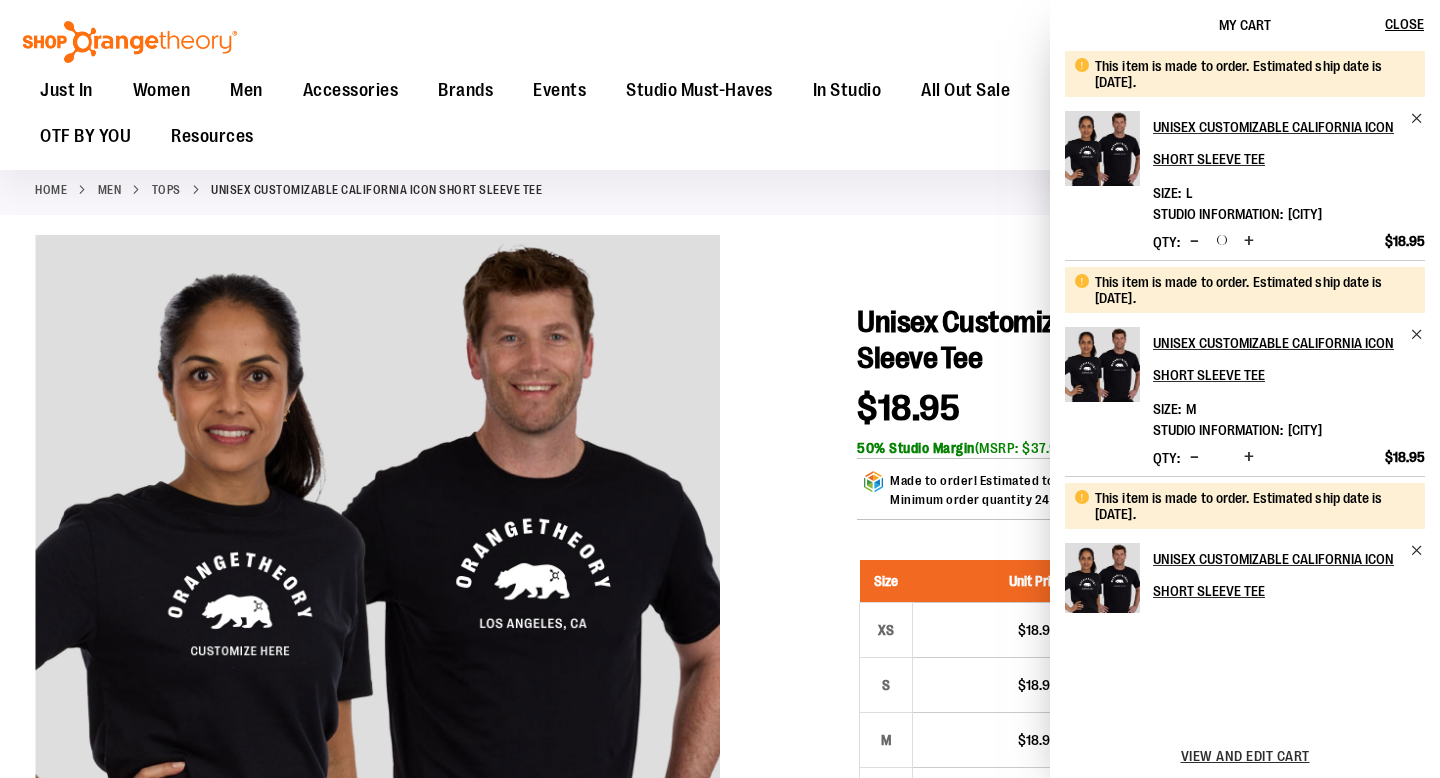 click at bounding box center (720, 1094) 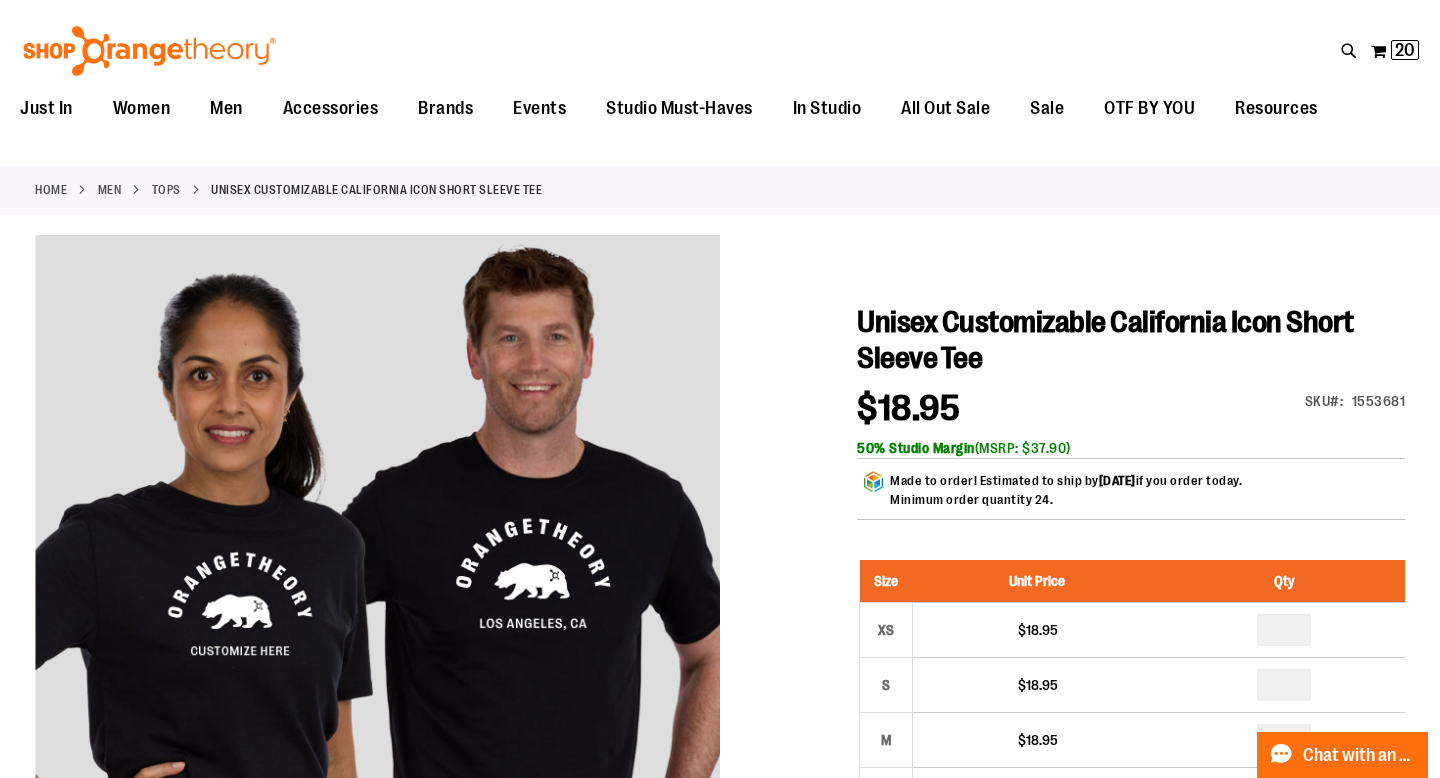 scroll, scrollTop: 0, scrollLeft: 0, axis: both 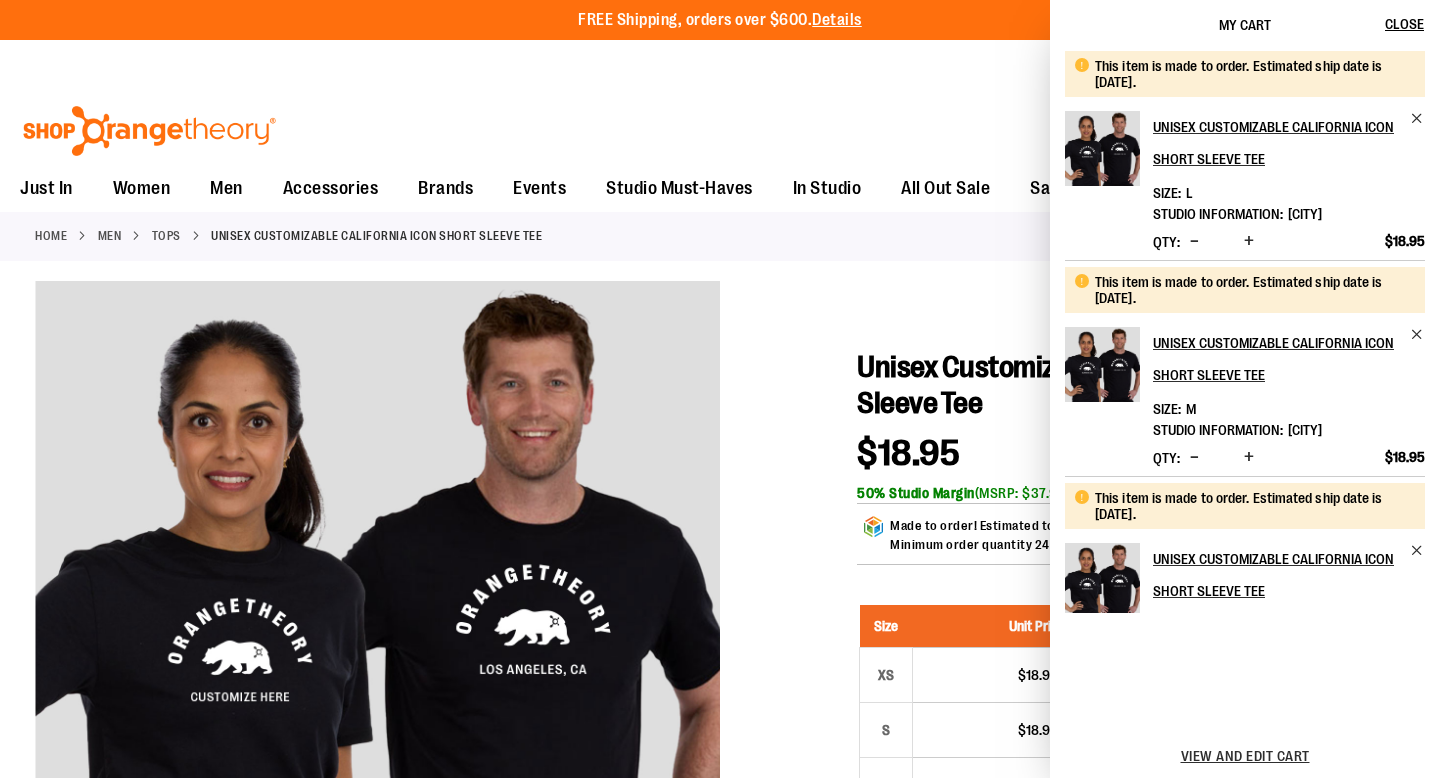 click on "Toggle Nav
Search
Popular Suggestions
Advanced Search" at bounding box center [720, 125] 